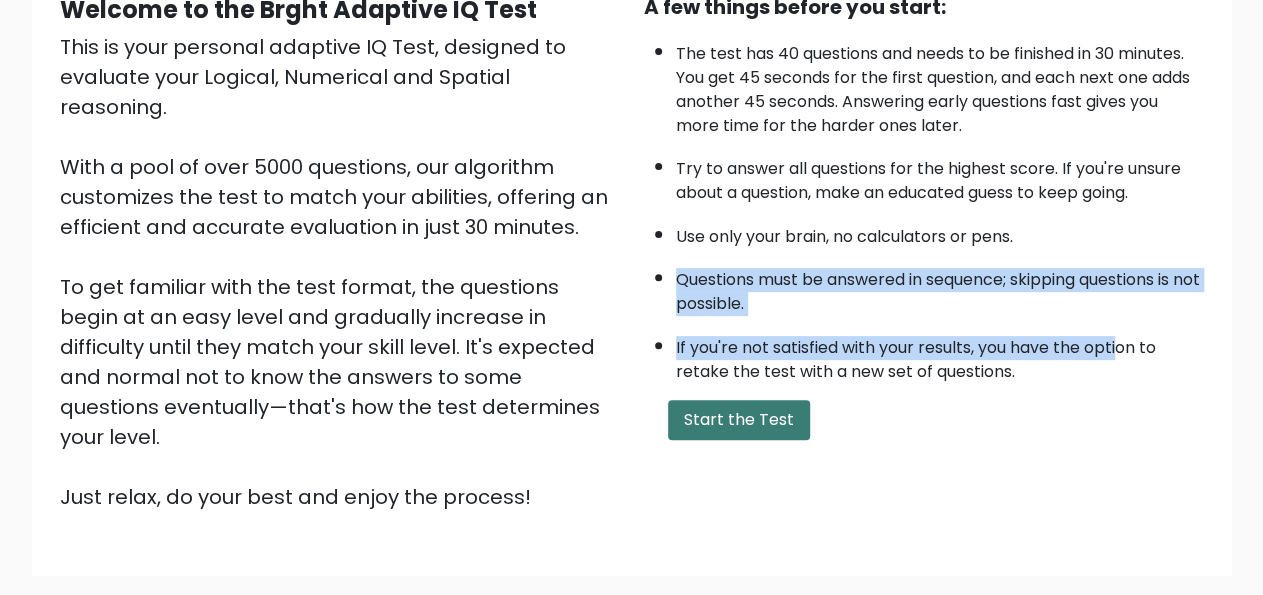 click on "Start the Test" at bounding box center (739, 420) 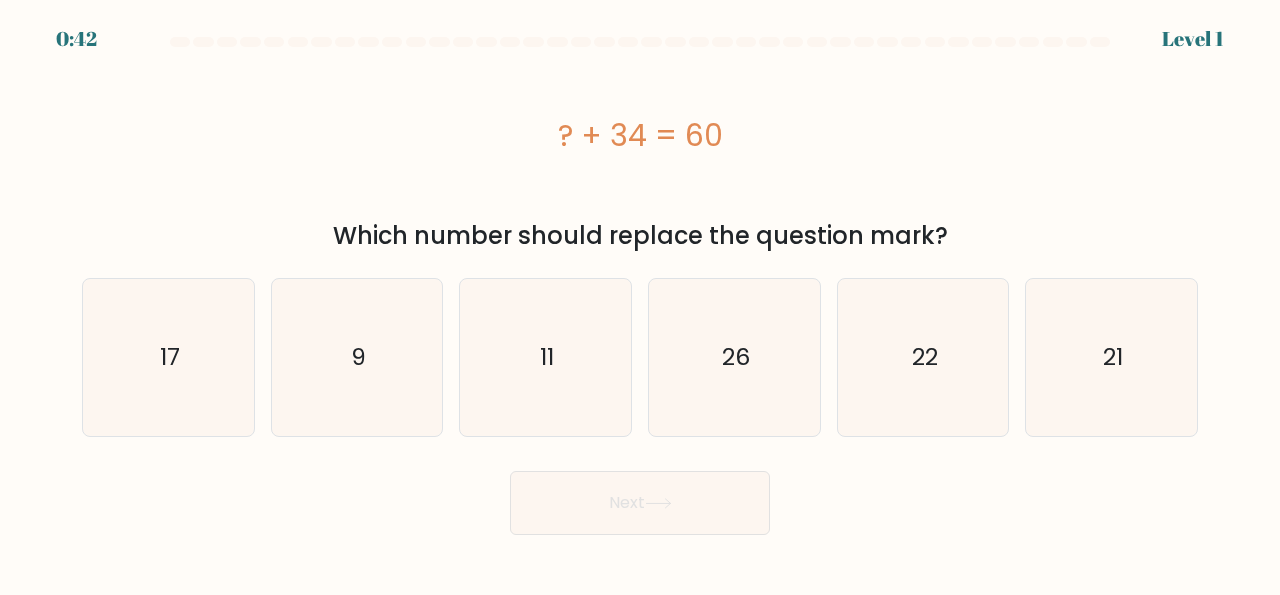 scroll, scrollTop: 0, scrollLeft: 0, axis: both 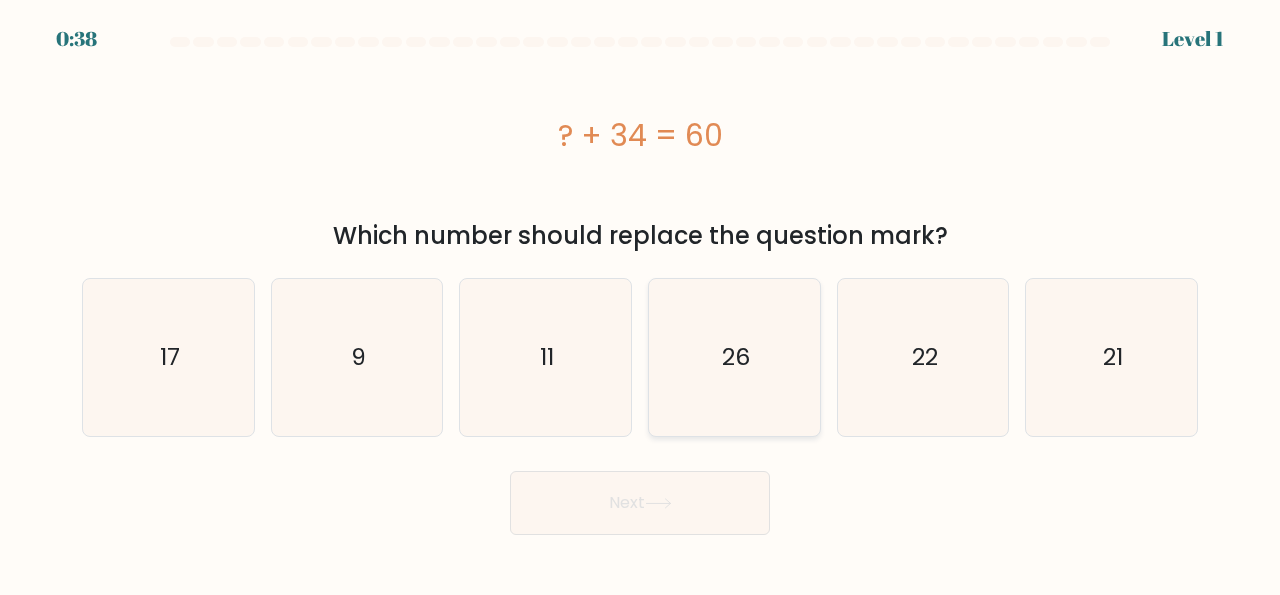 click on "26" 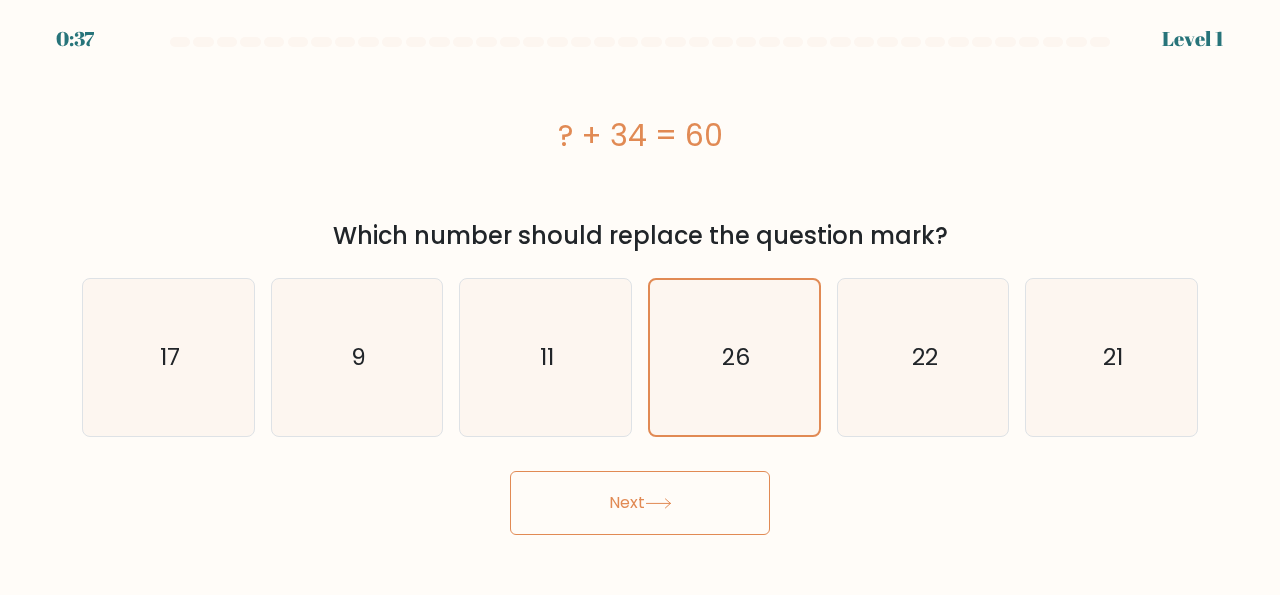 click on "Next" at bounding box center (640, 498) 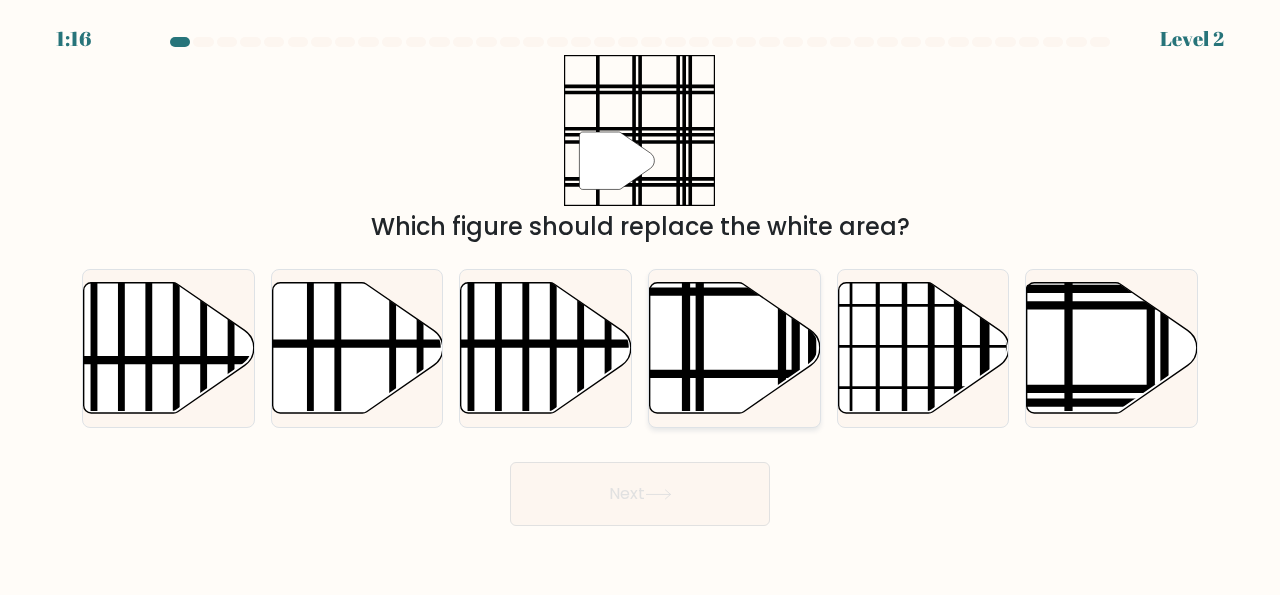 click 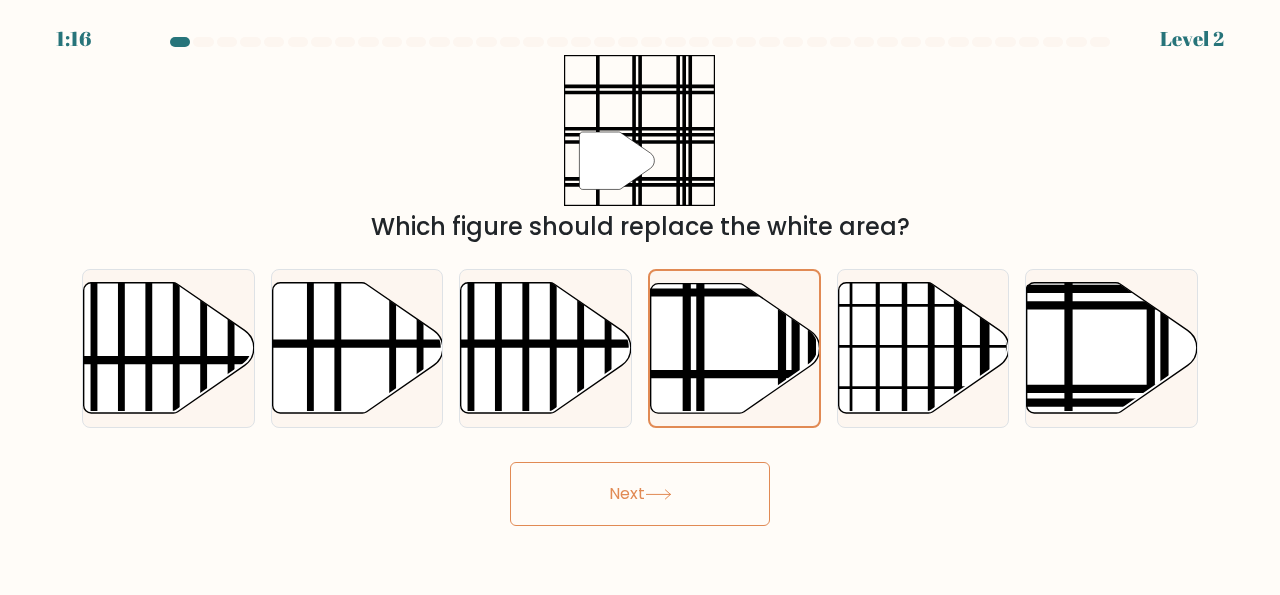 click on "Next" at bounding box center [640, 494] 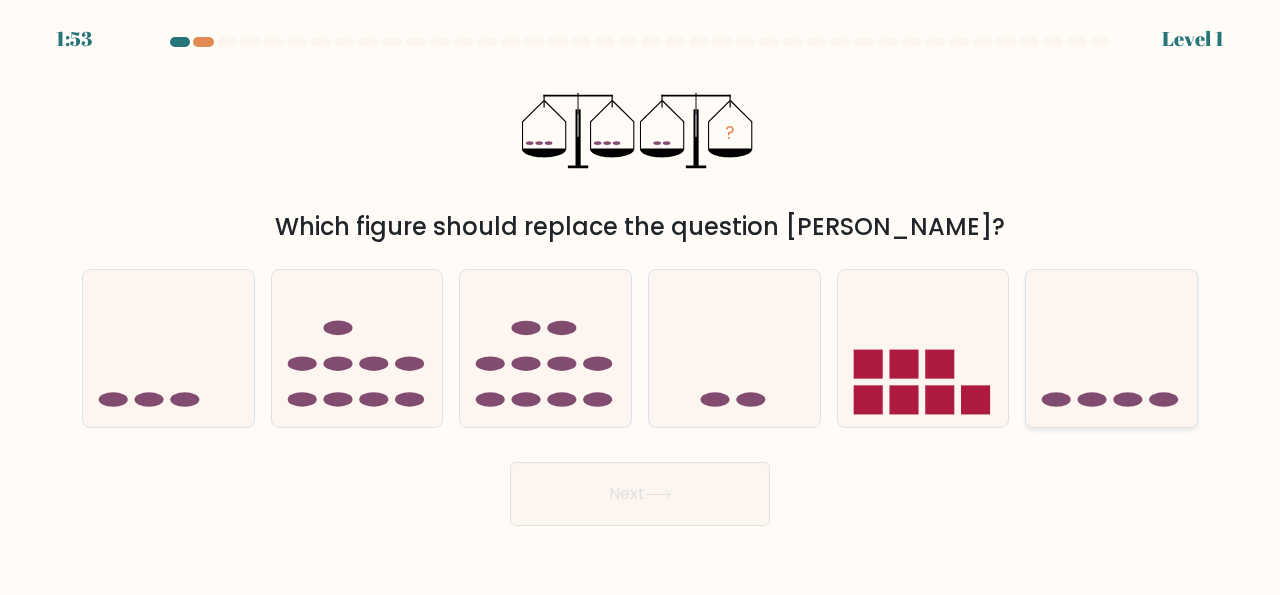 click 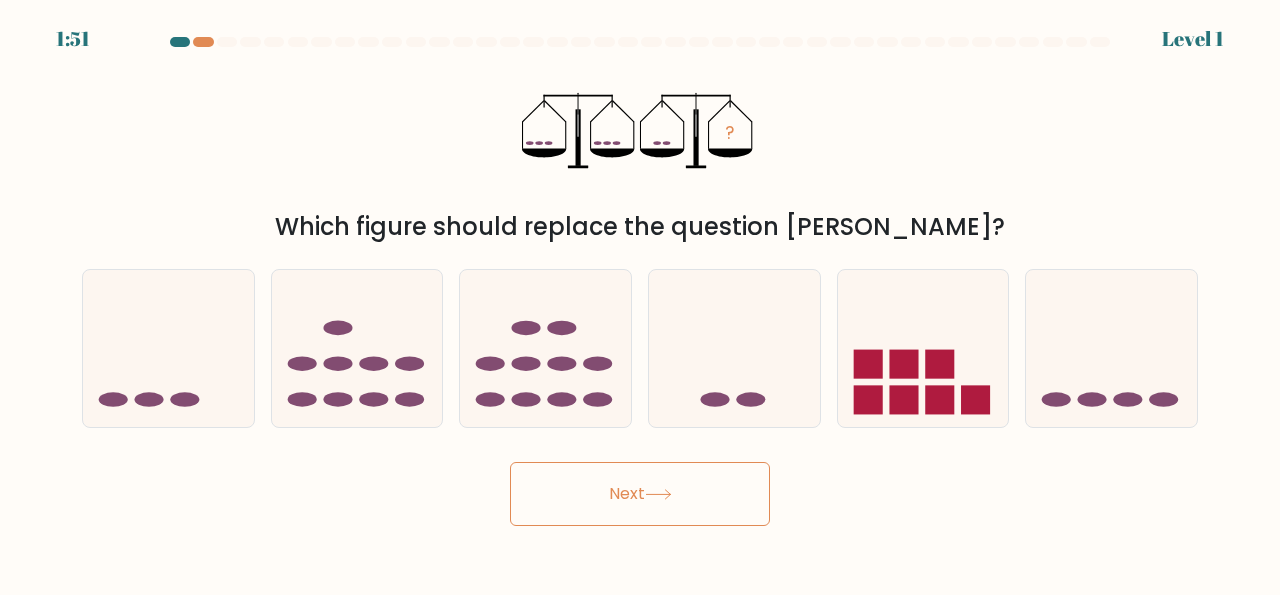 click on "Next" at bounding box center [640, 494] 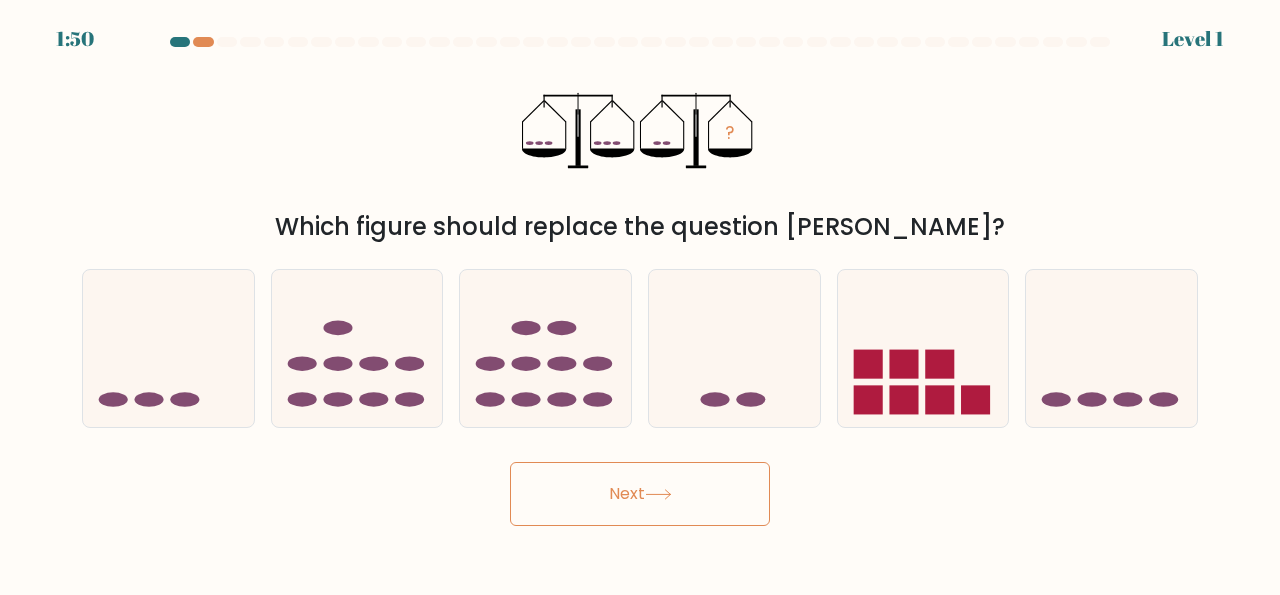click on "Next" at bounding box center (640, 494) 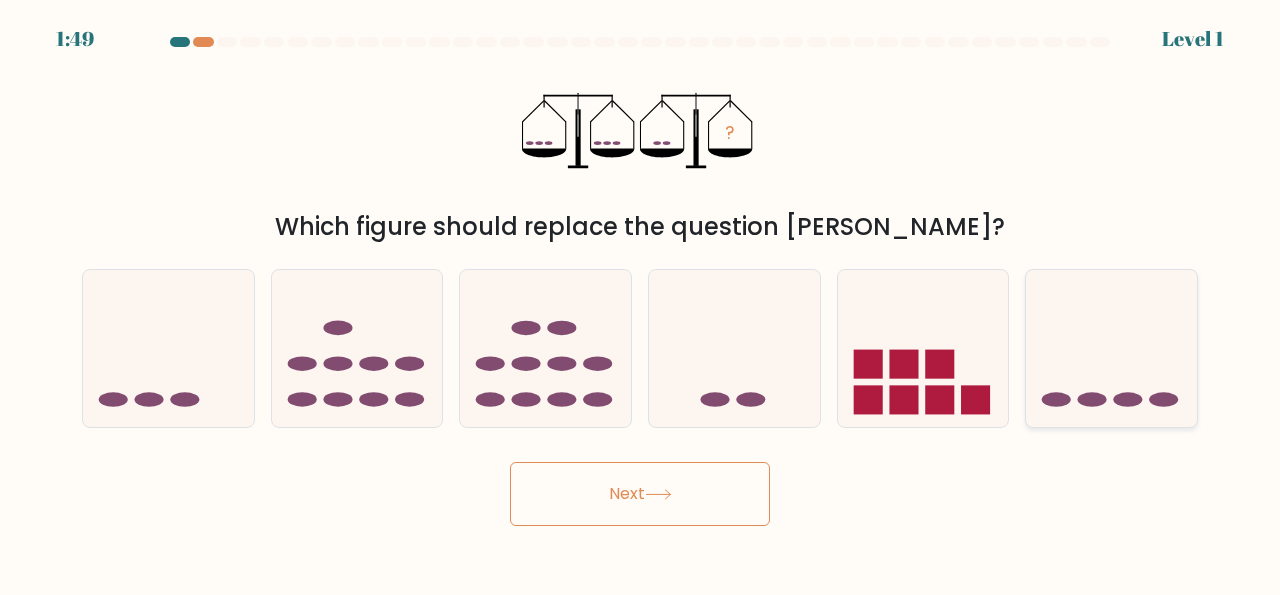 click 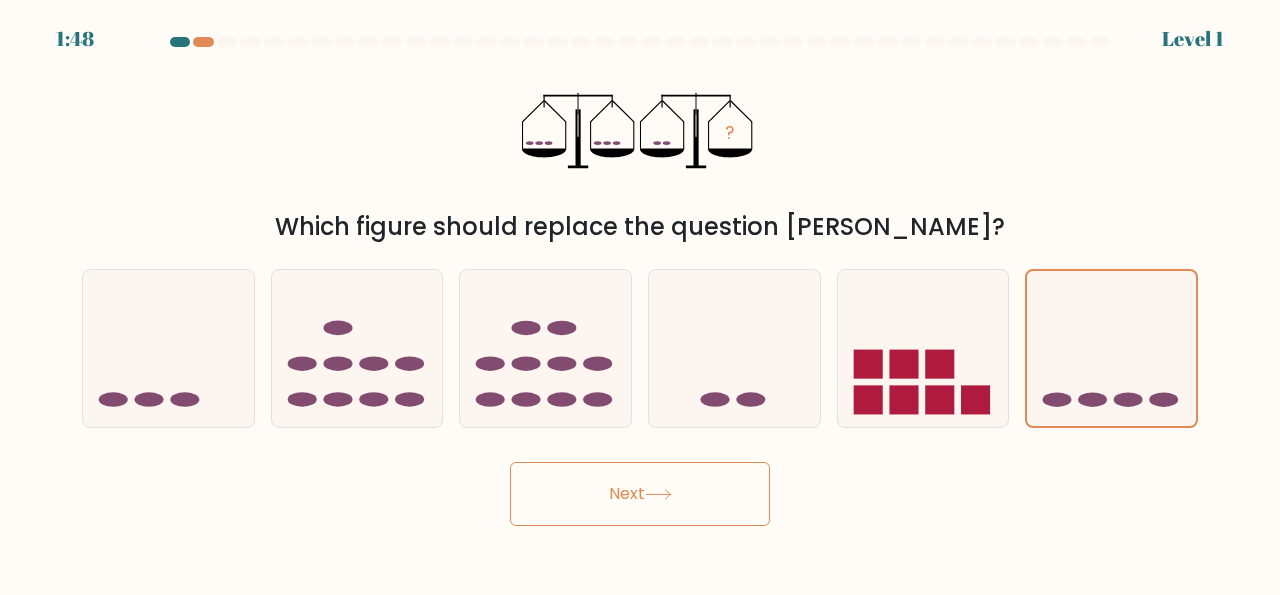 click on "Next" at bounding box center (640, 494) 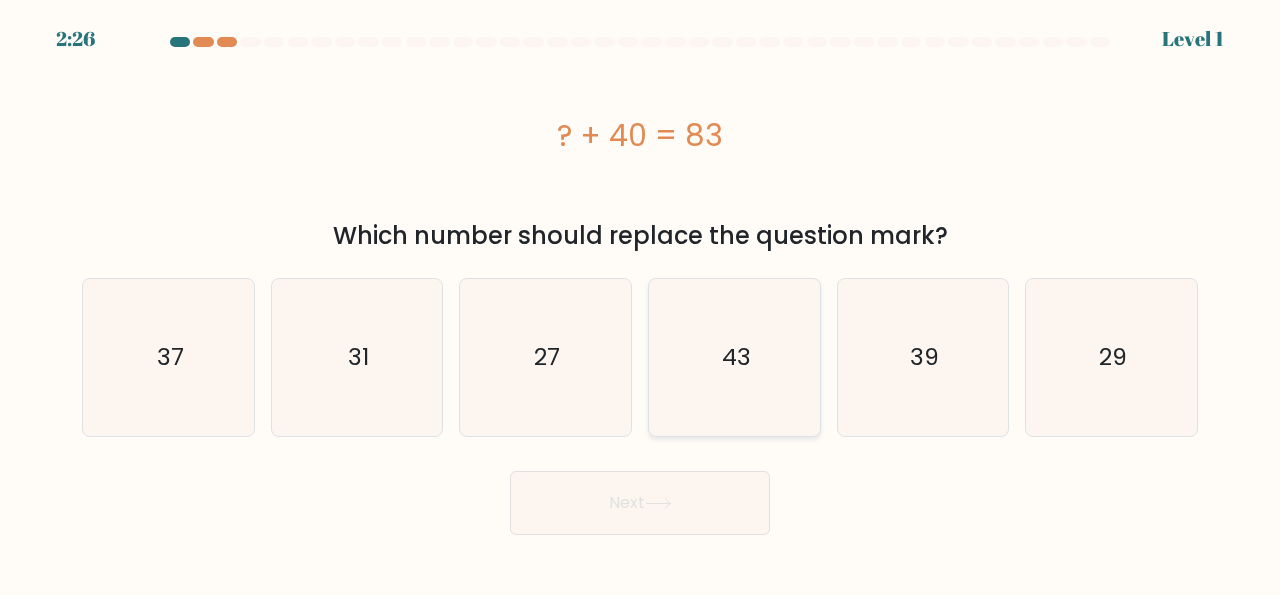 click on "43" 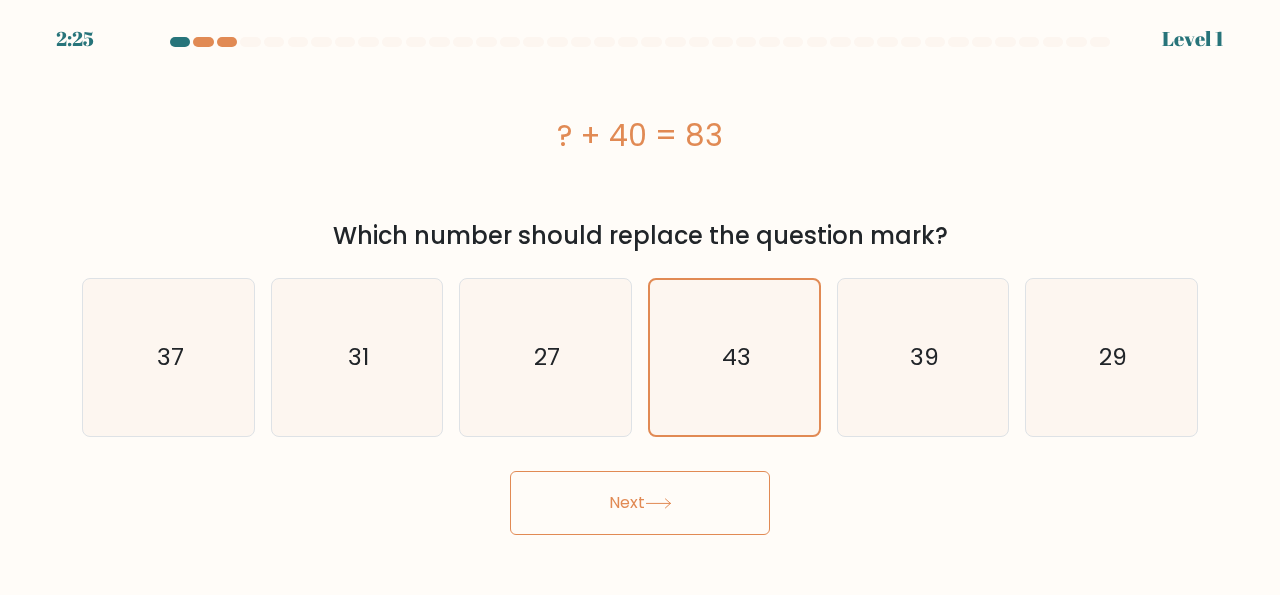 click on "Next" at bounding box center (640, 503) 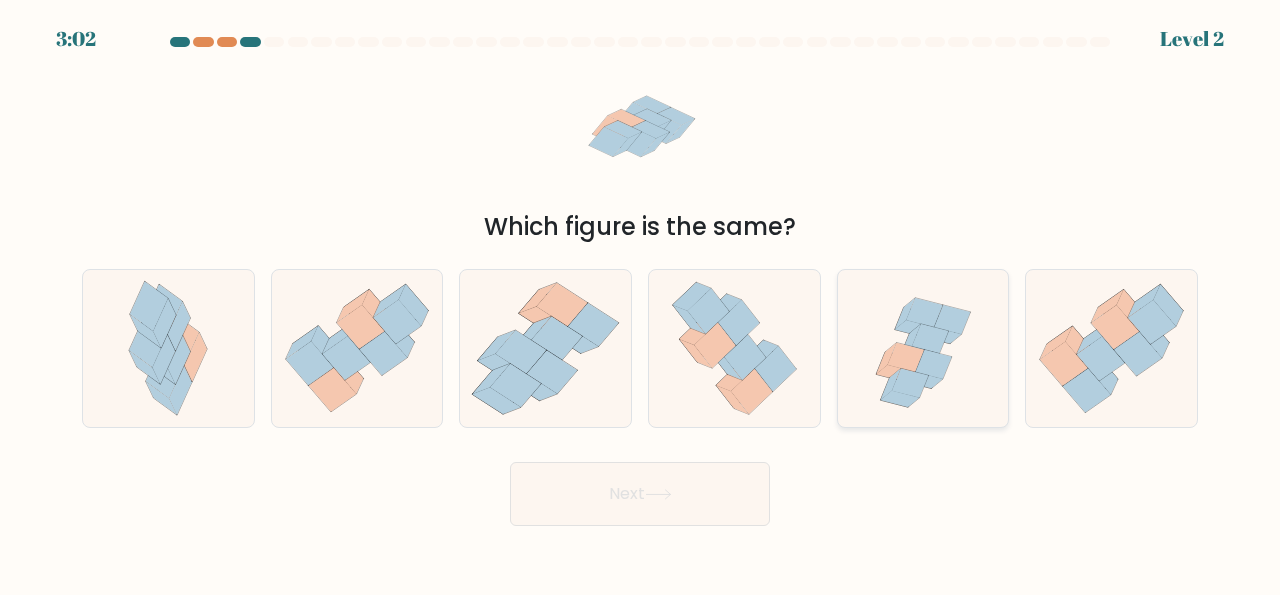 click 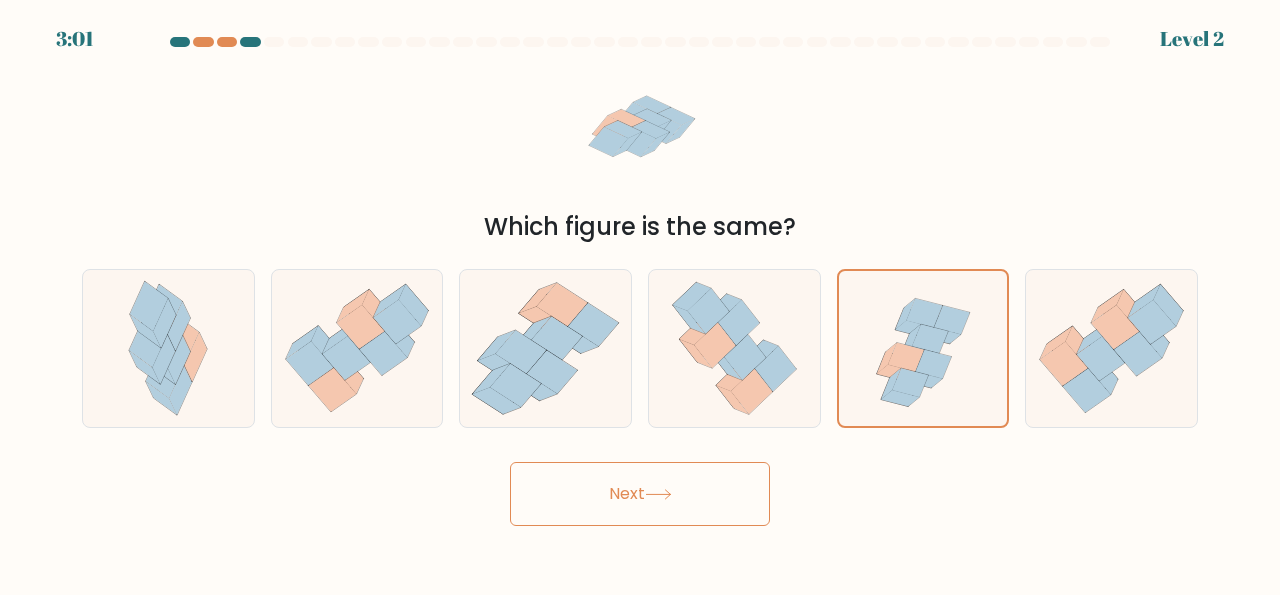click on "Next" at bounding box center [640, 494] 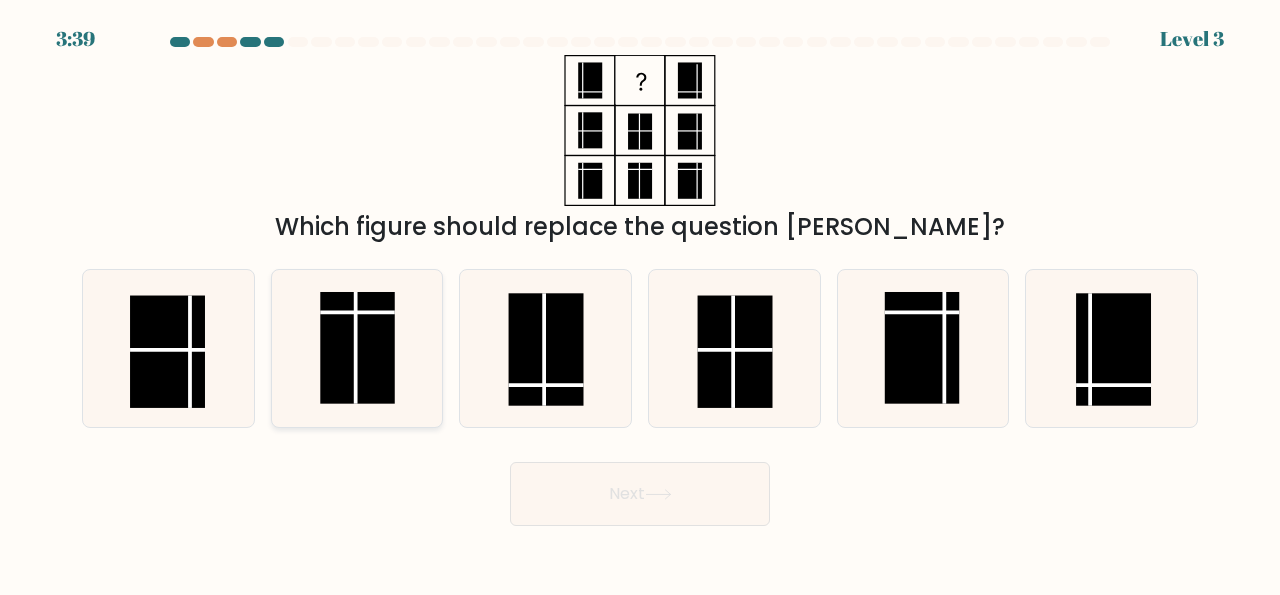 click 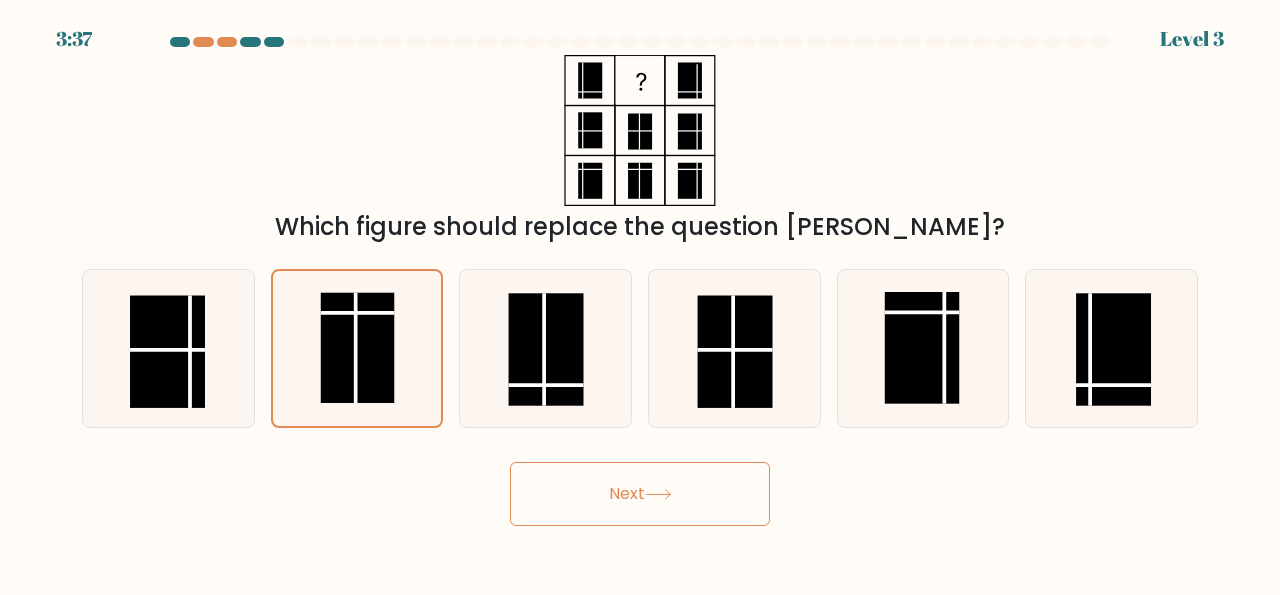 click on "Next" at bounding box center (640, 494) 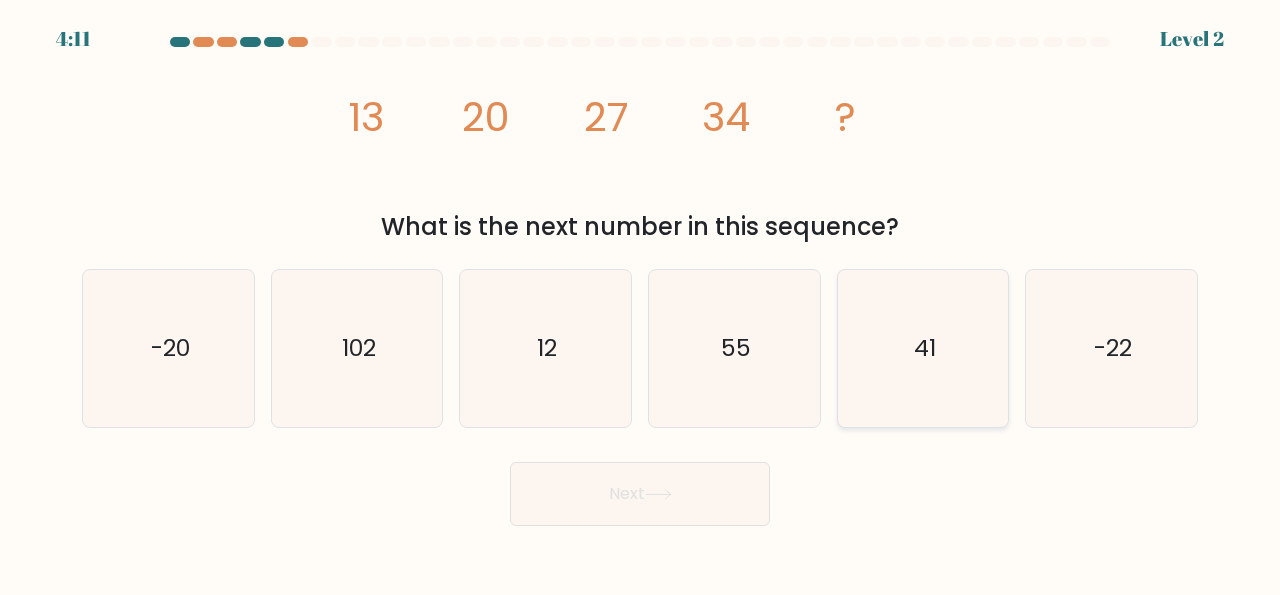 click on "41" 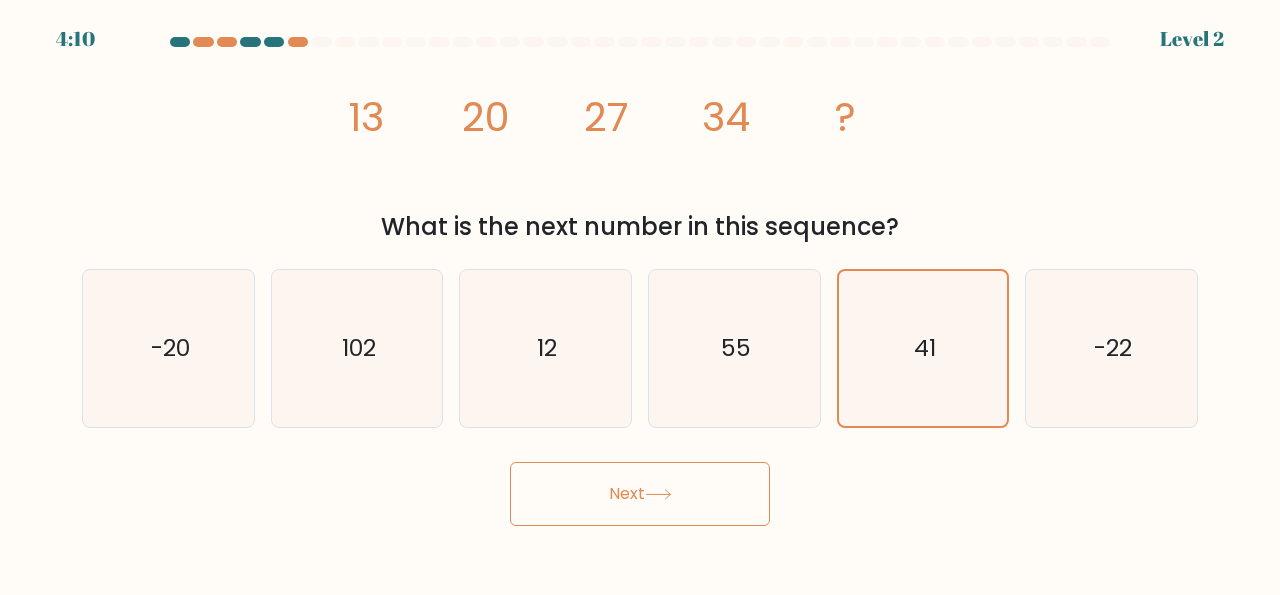 click on "Next" at bounding box center [640, 494] 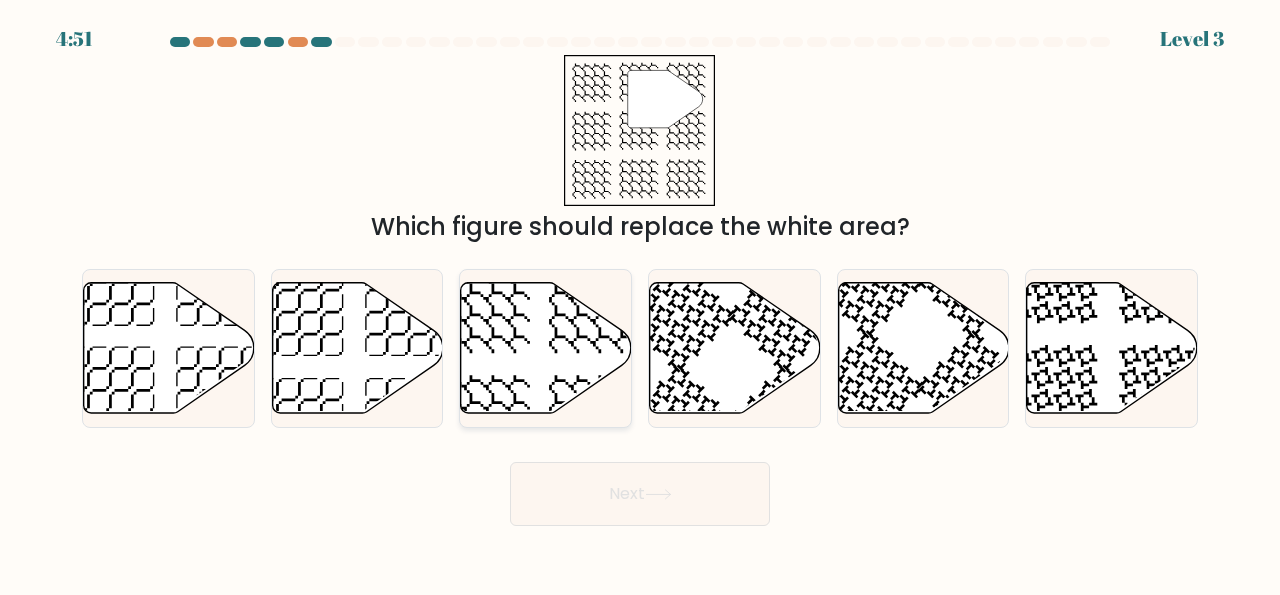 click 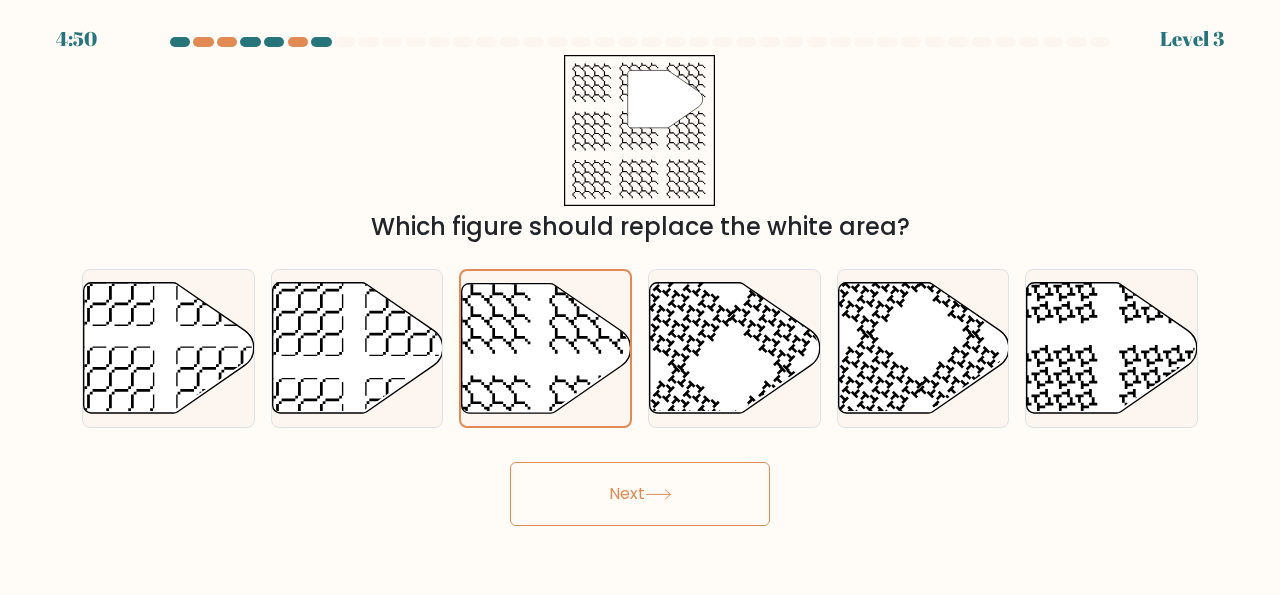 click on "Next" at bounding box center [640, 494] 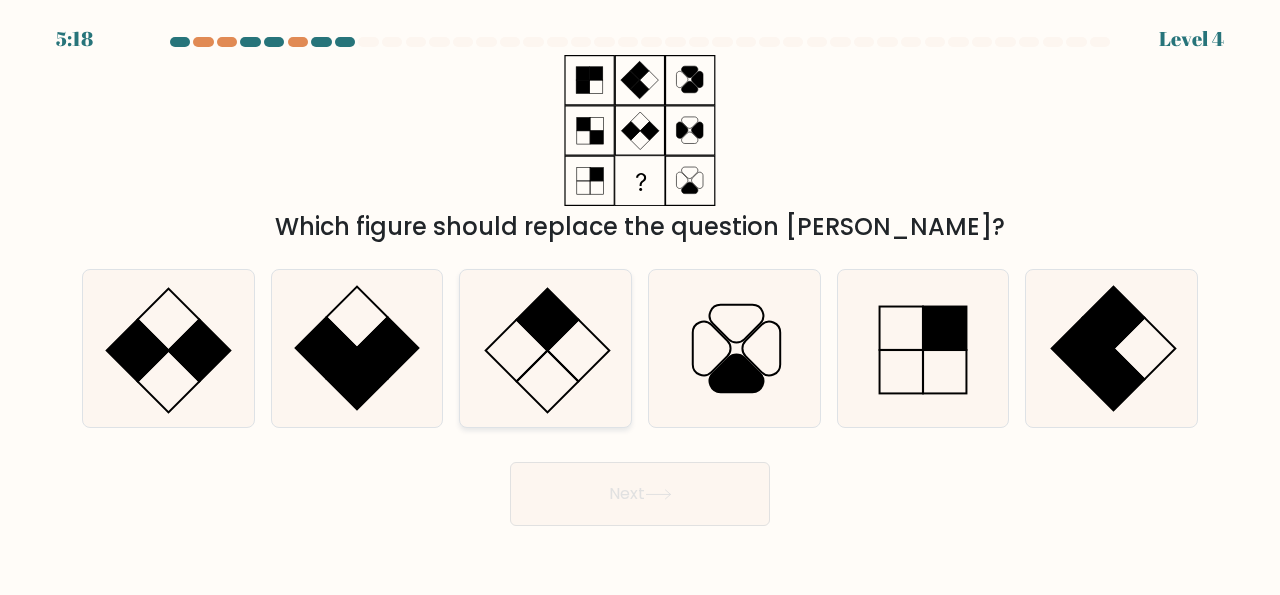 click 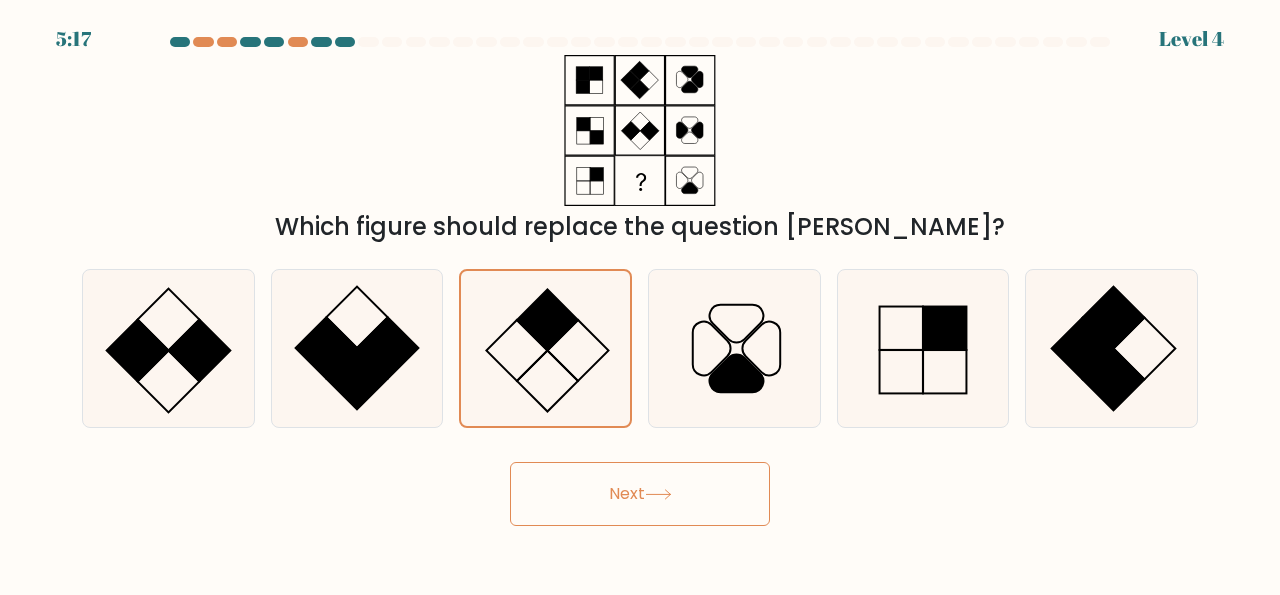 click on "Next" at bounding box center (640, 494) 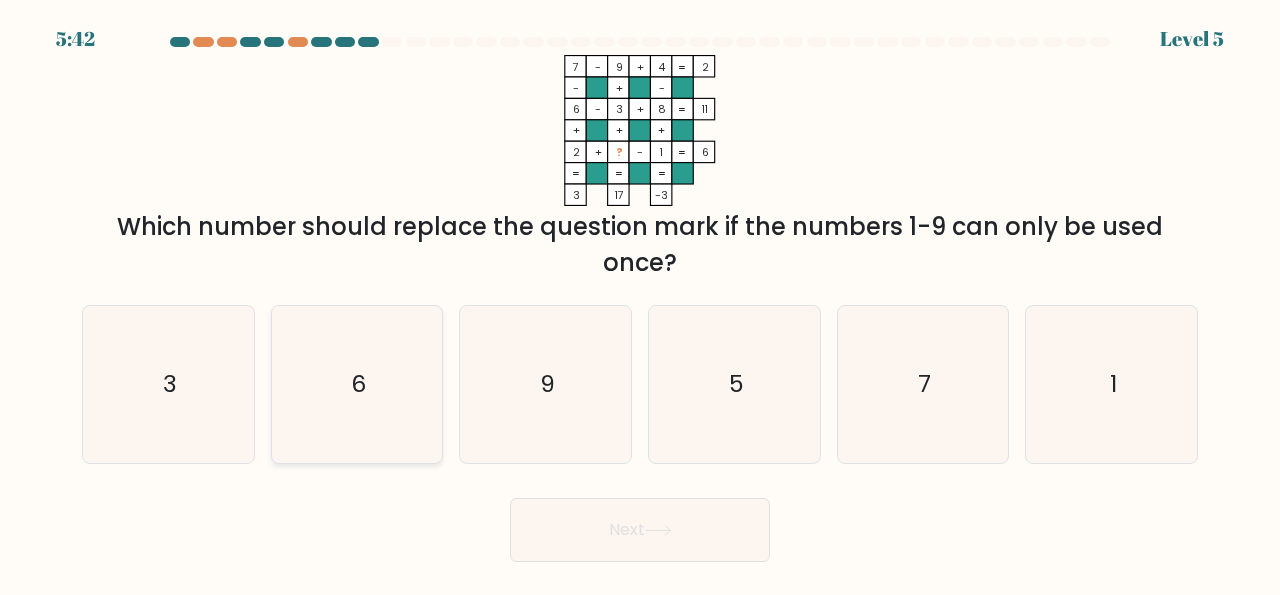 click on "6" 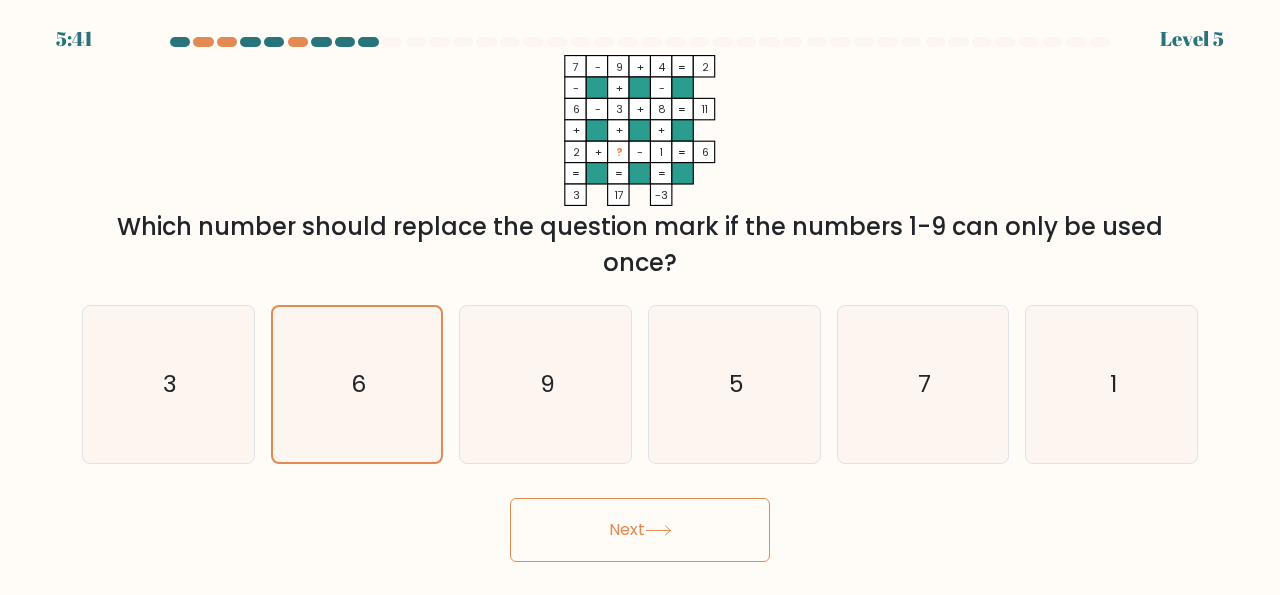 click 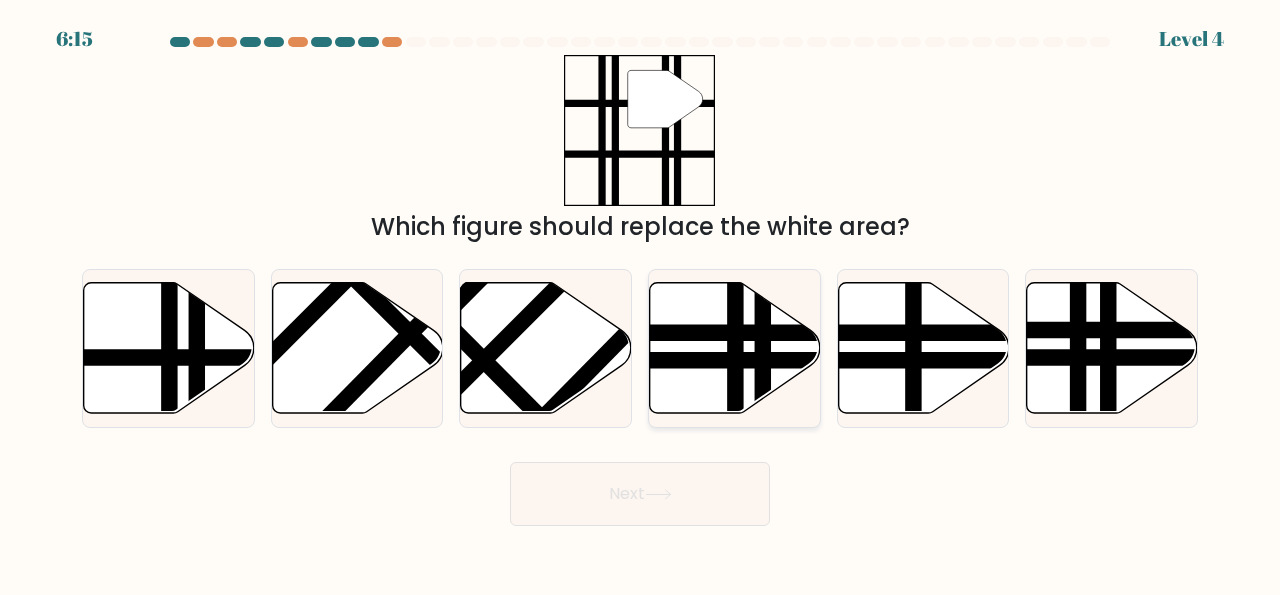 click 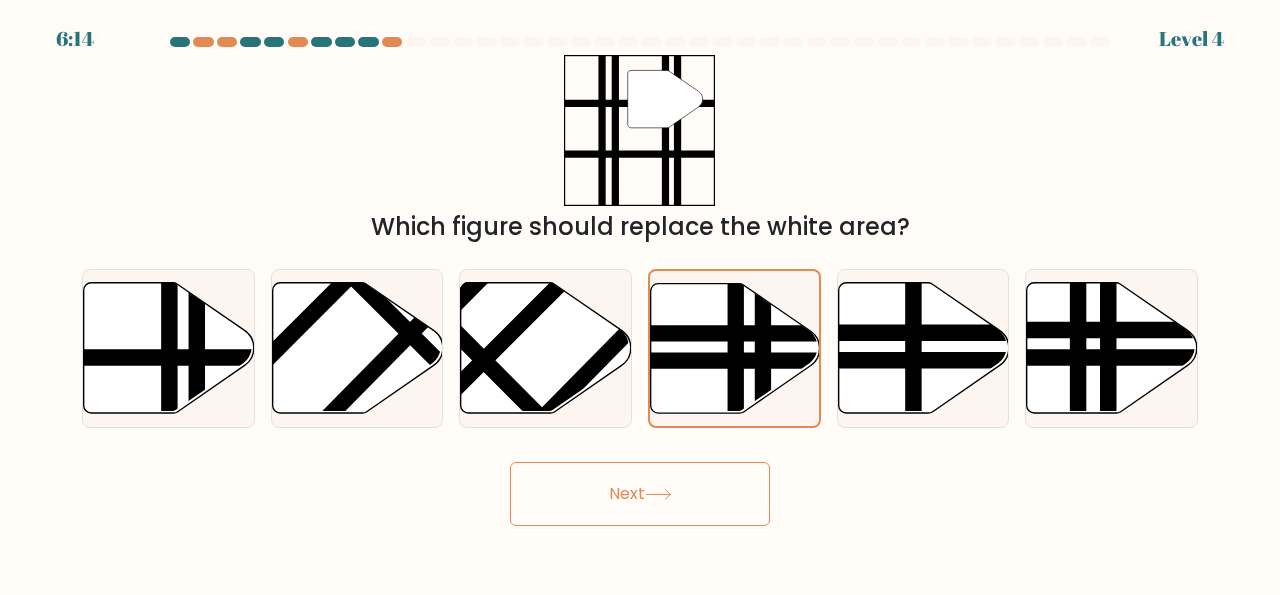 click on "Next" at bounding box center (640, 494) 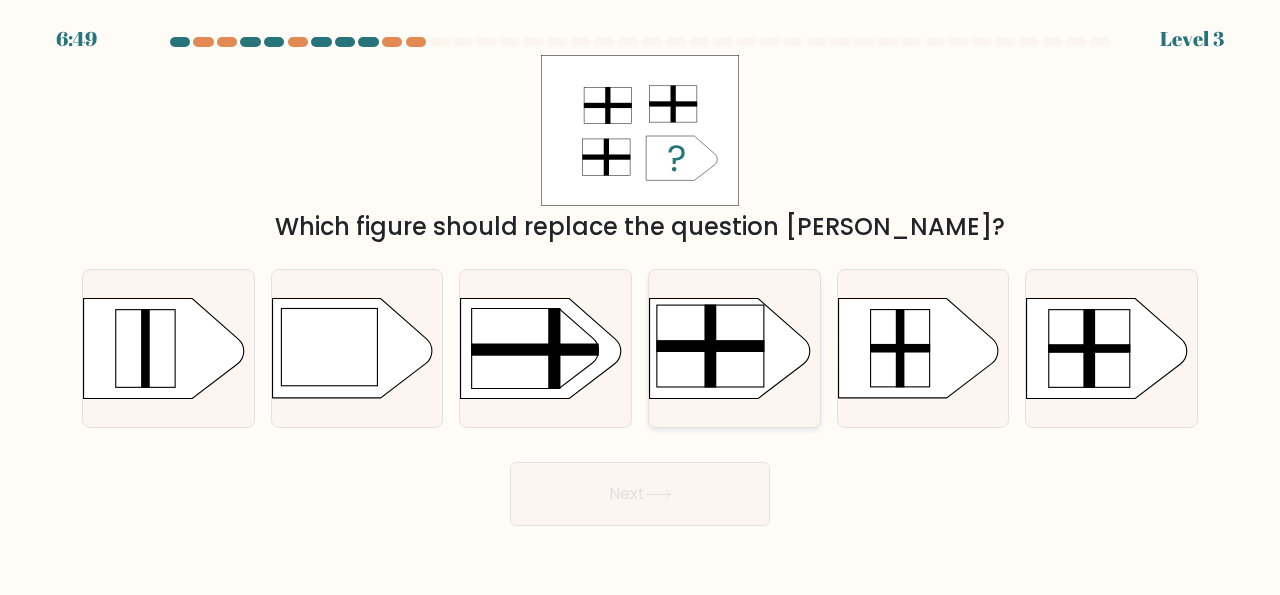 click 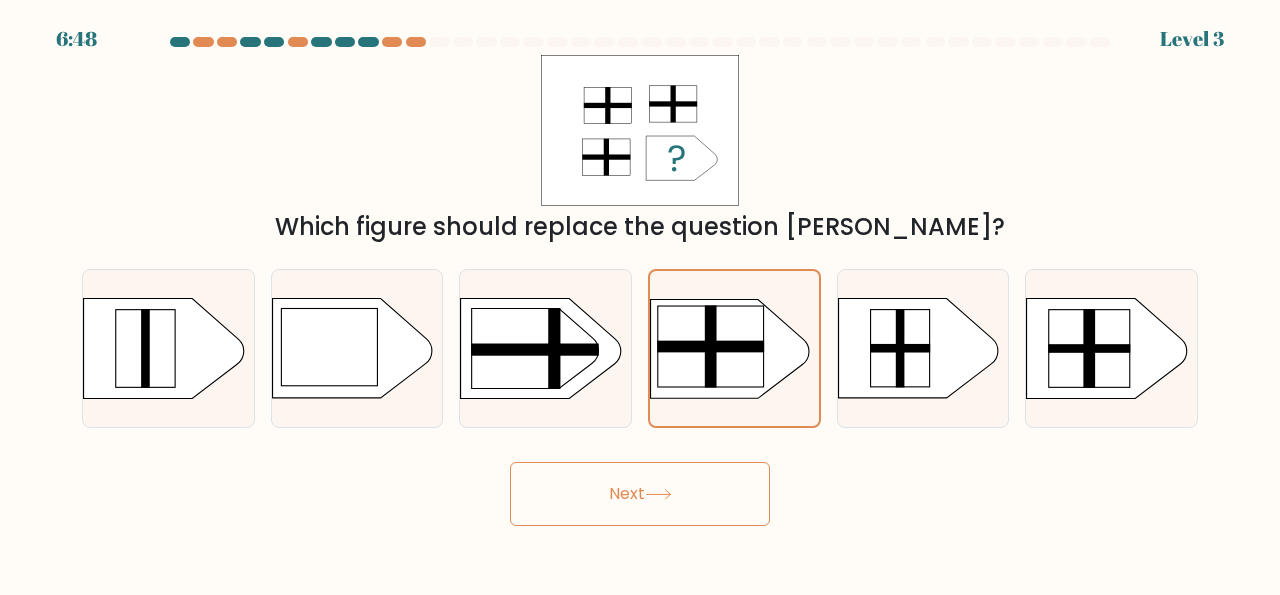 click on "Next" at bounding box center (640, 494) 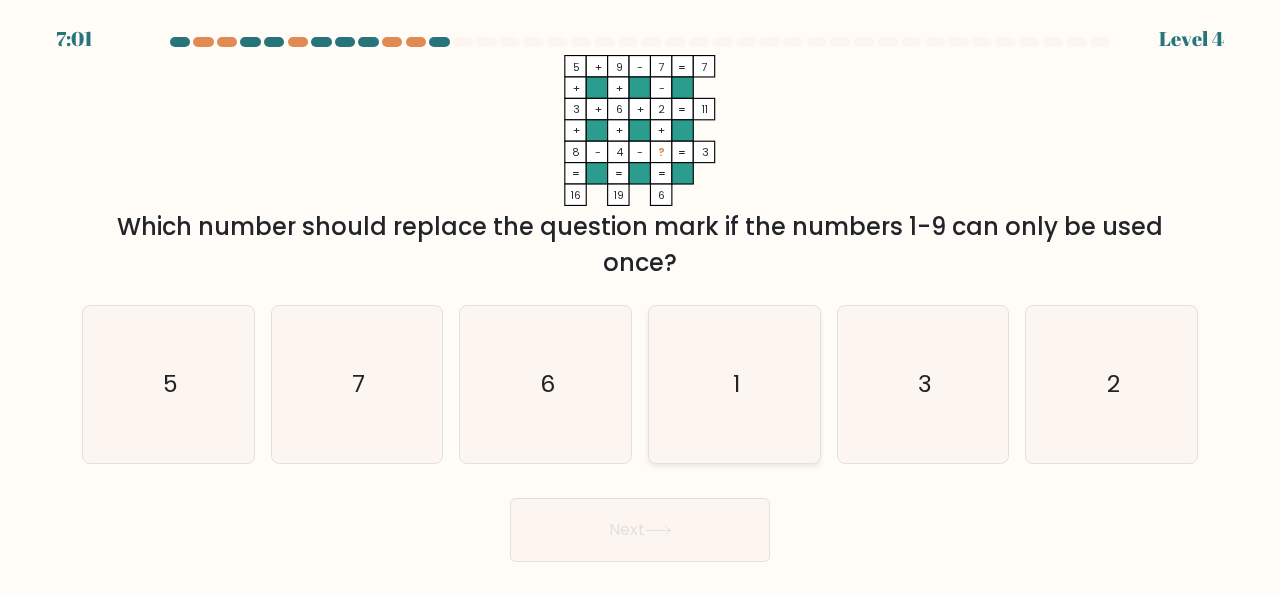 click on "1" 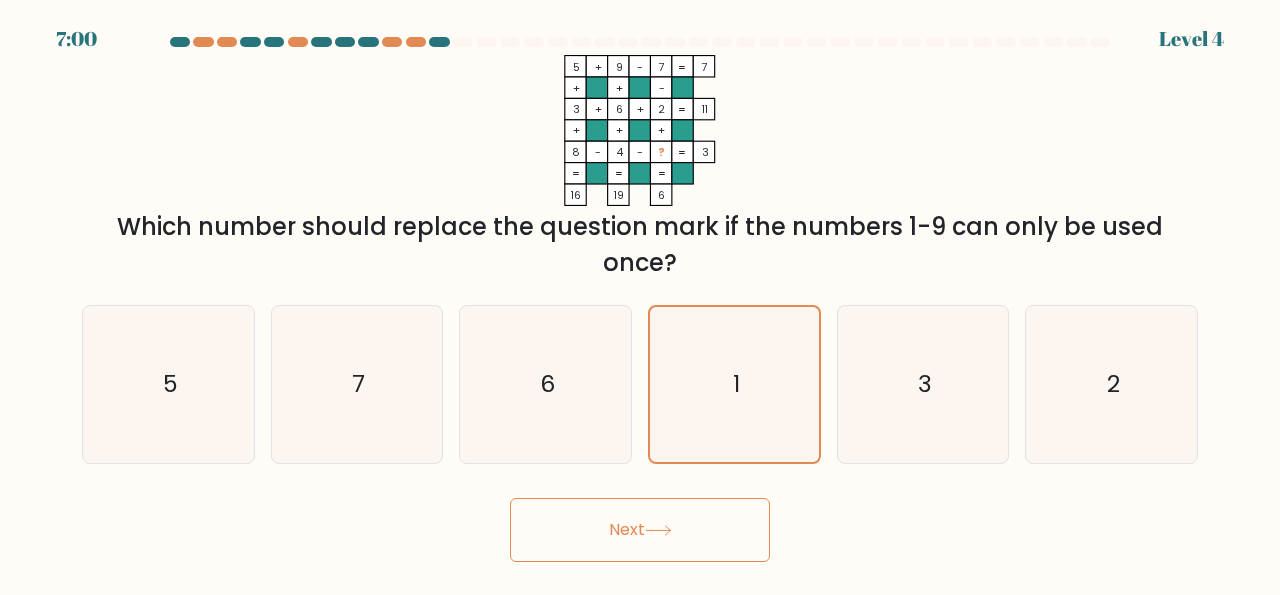 click on "Next" at bounding box center [640, 530] 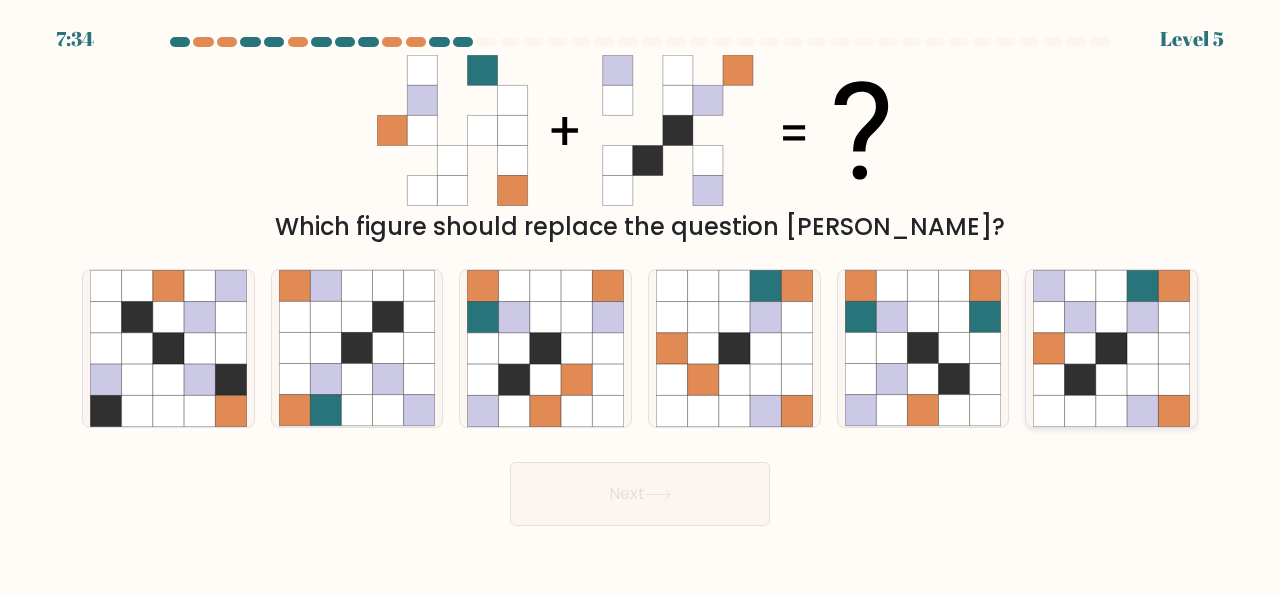 click 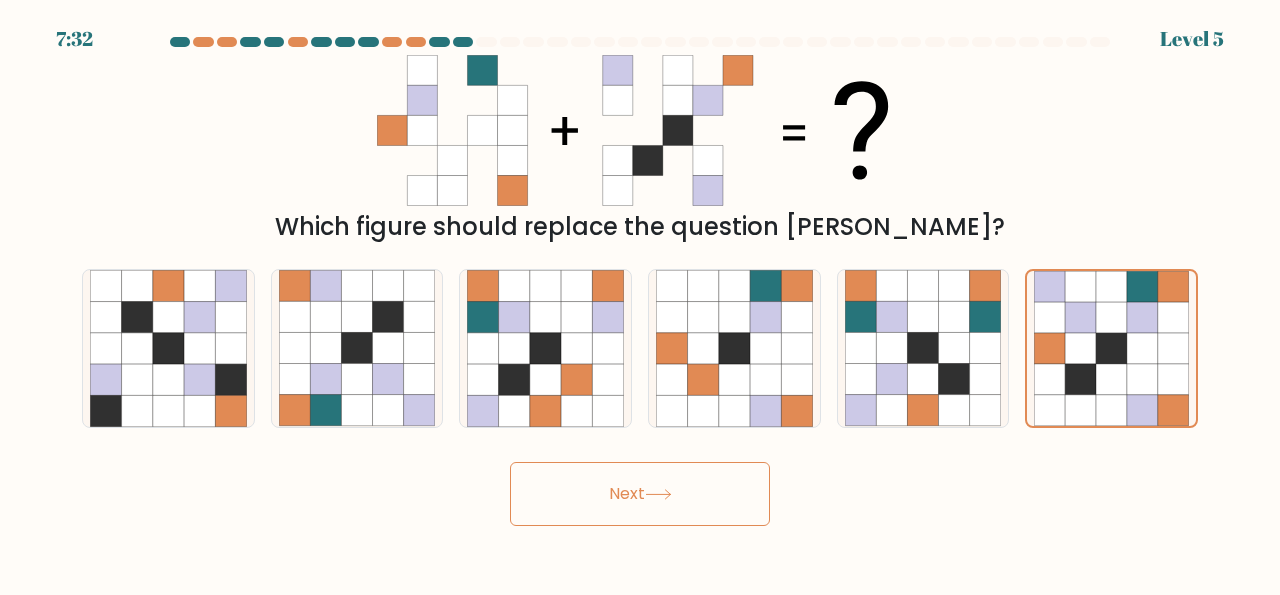 click on "Next" at bounding box center (640, 494) 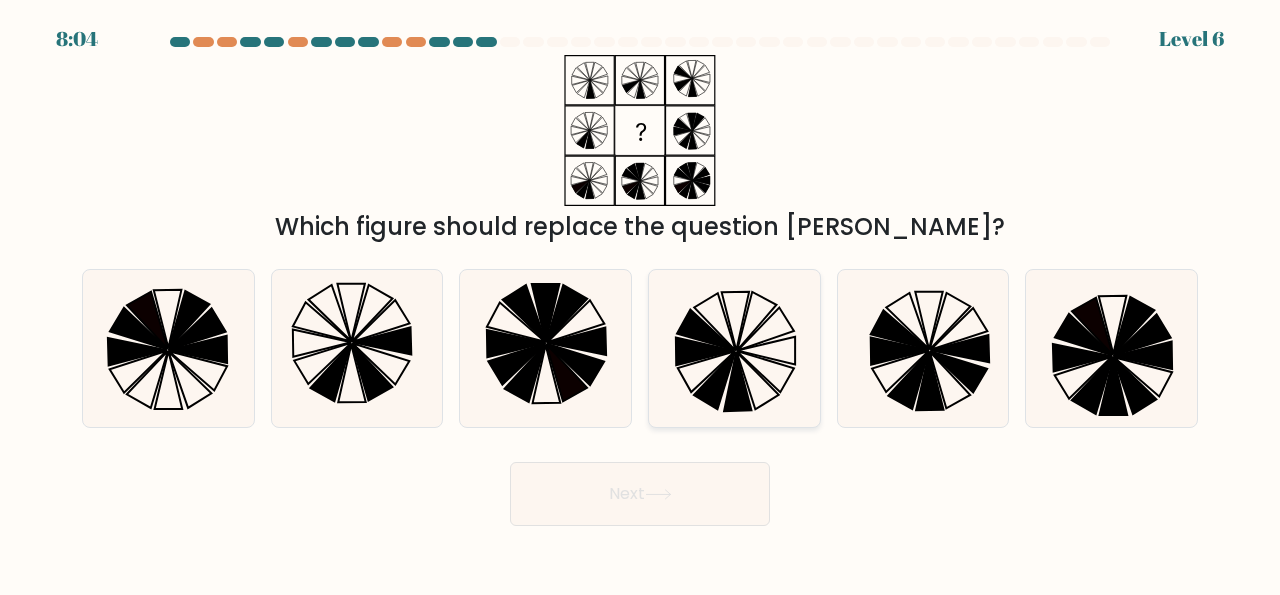 click 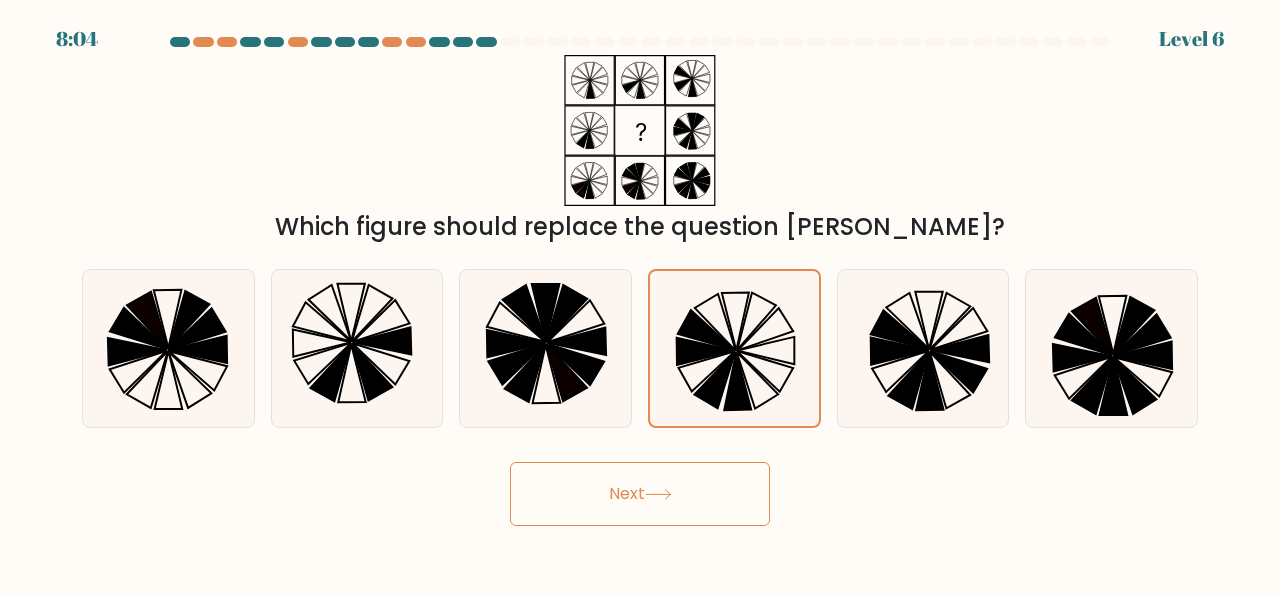 click on "Next" at bounding box center (640, 494) 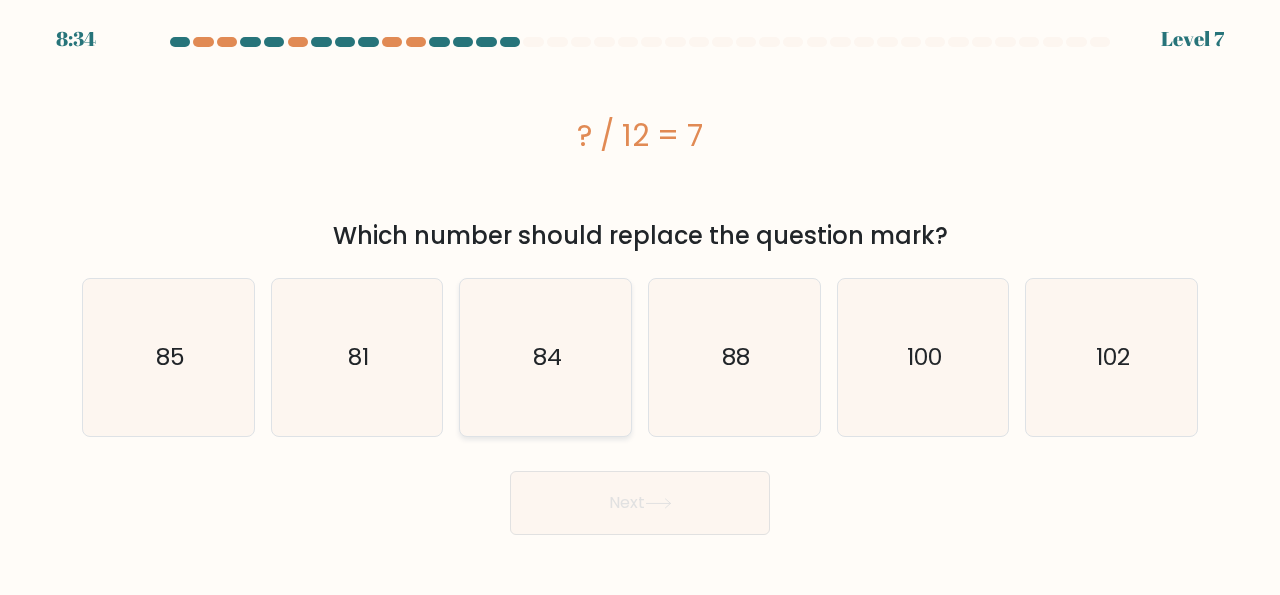 click on "84" 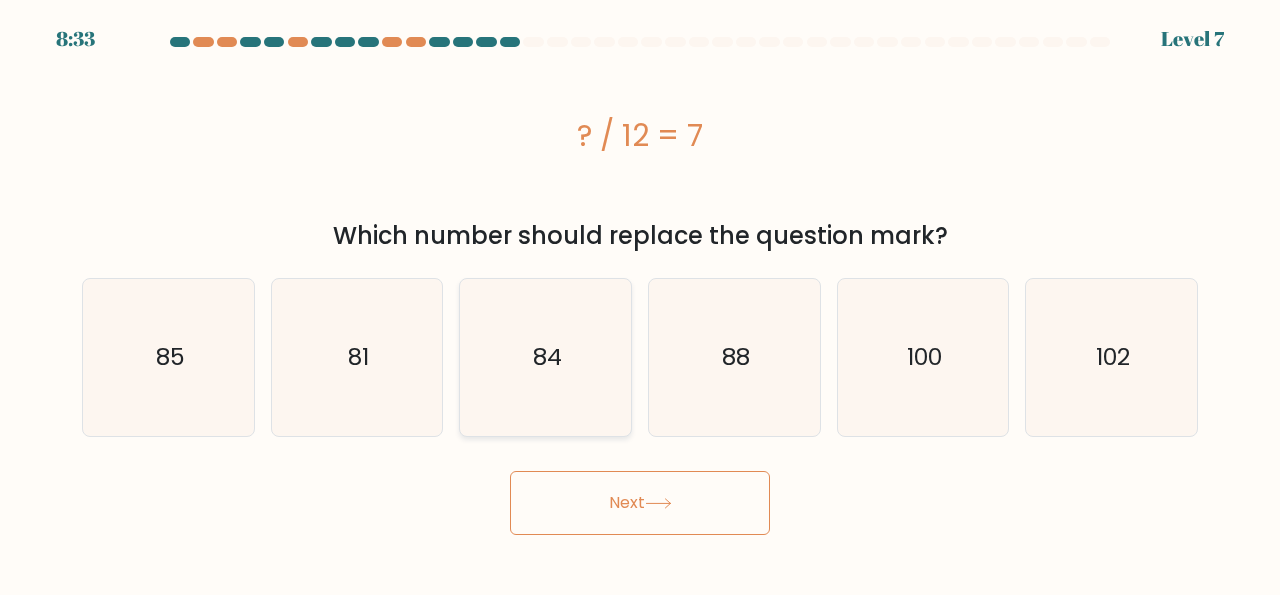 click on "84" 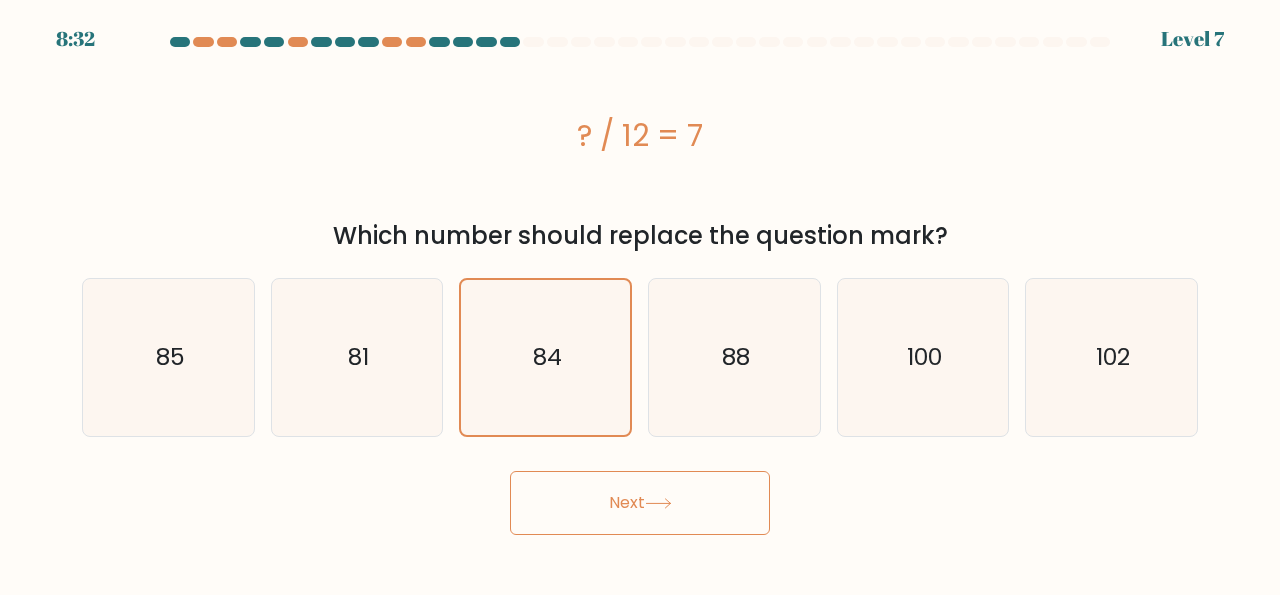 click on "Next" at bounding box center (640, 503) 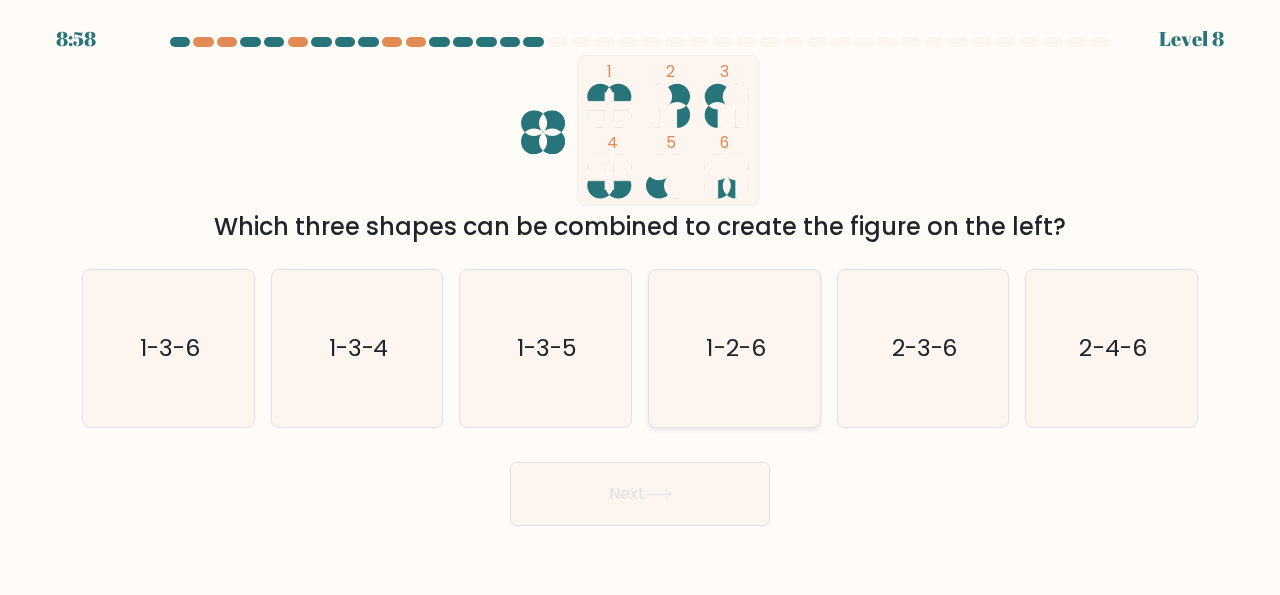 click on "1-2-6" 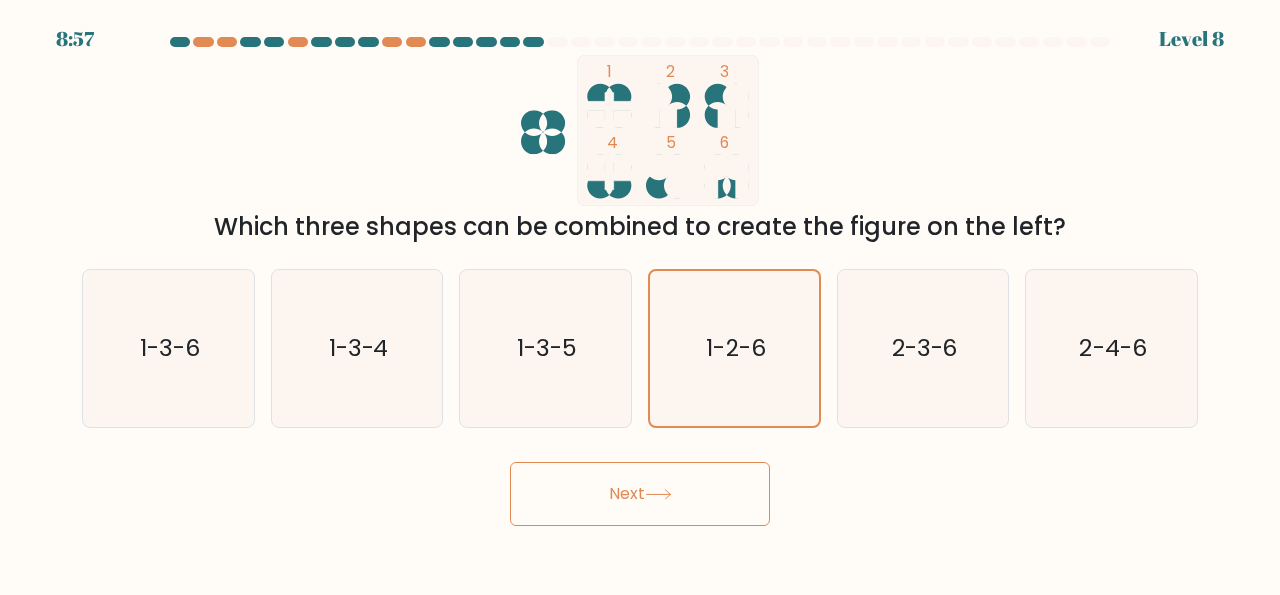 click on "8:57
Level 8" at bounding box center (640, 297) 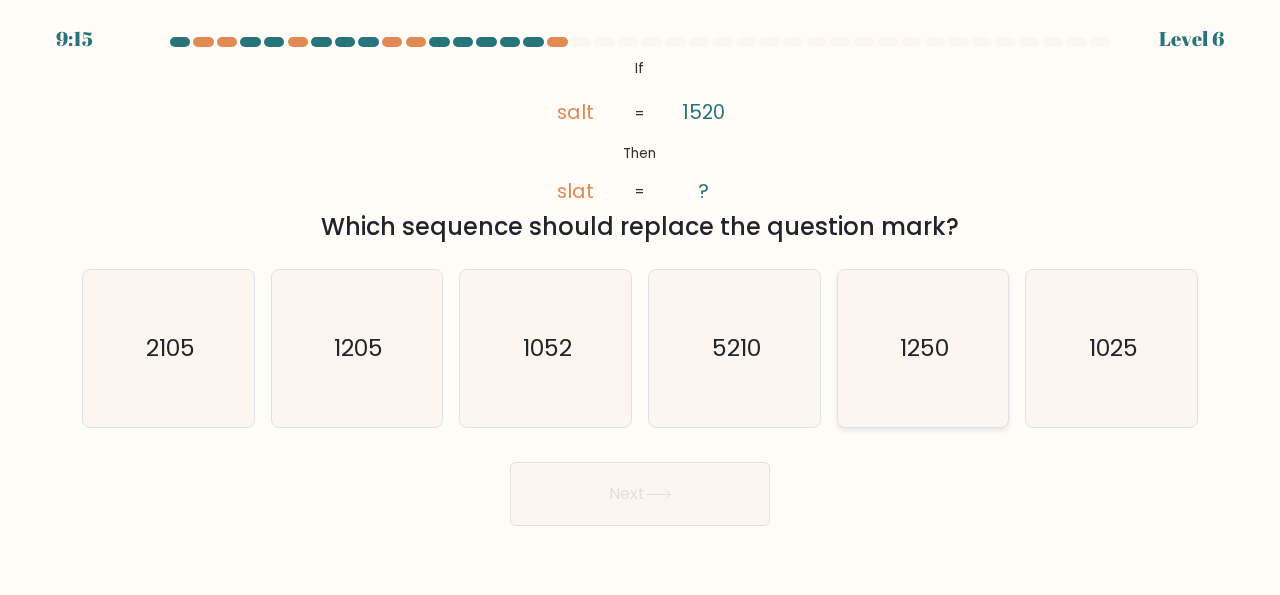 click on "1250" 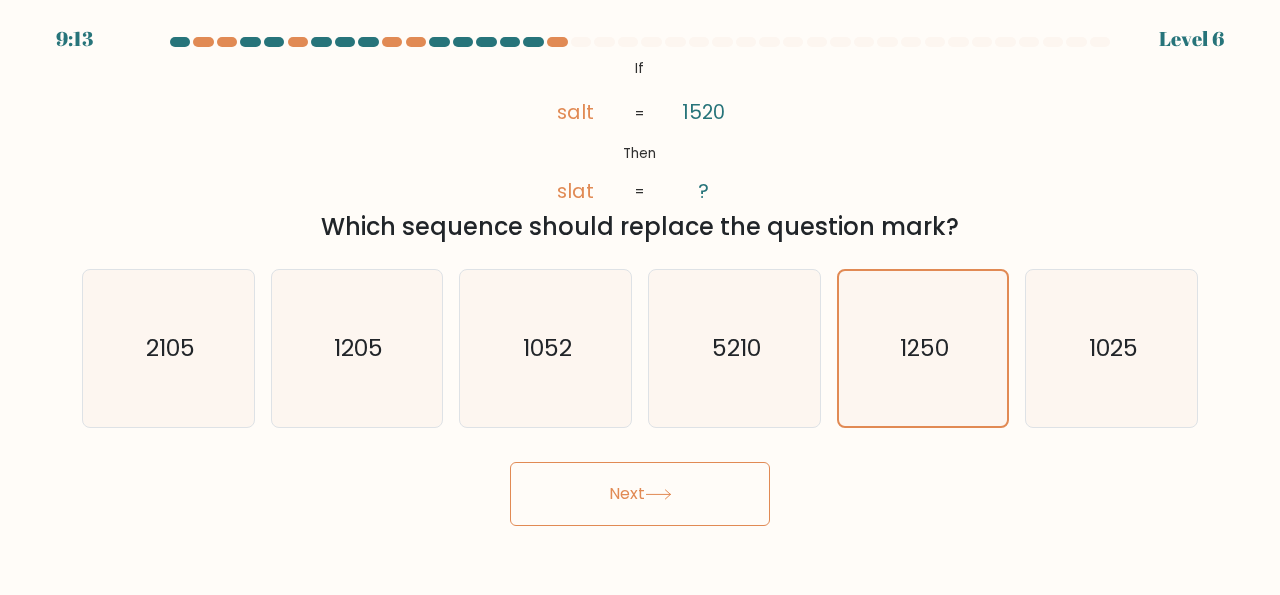 click on "Next" at bounding box center (640, 494) 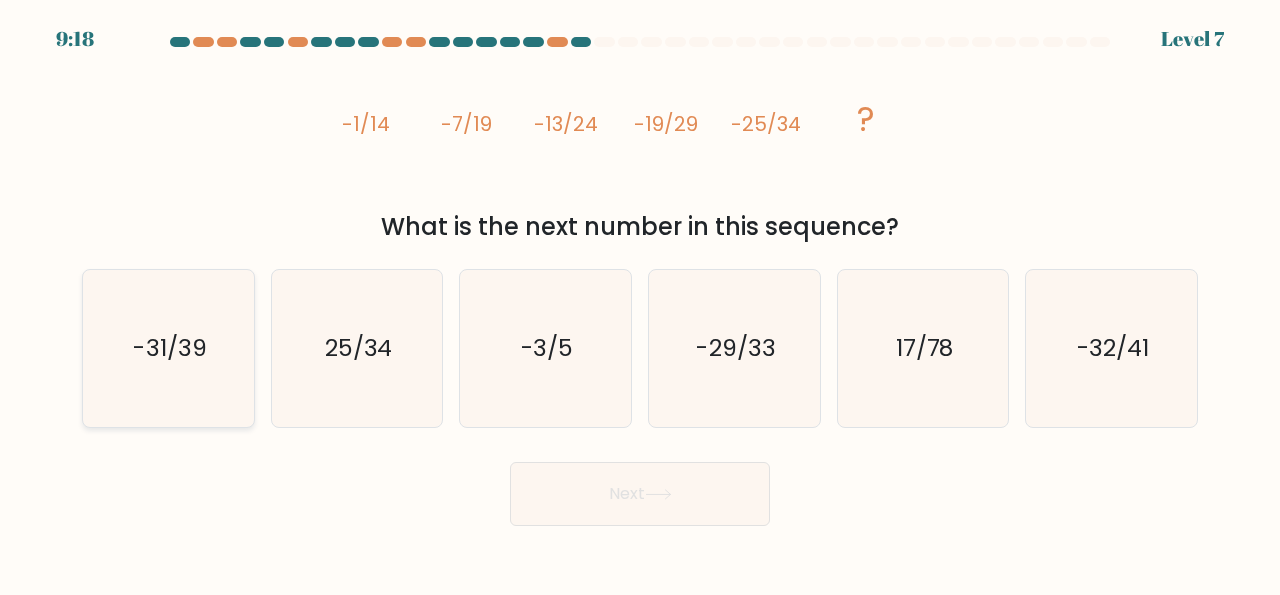 click on "-31/39" 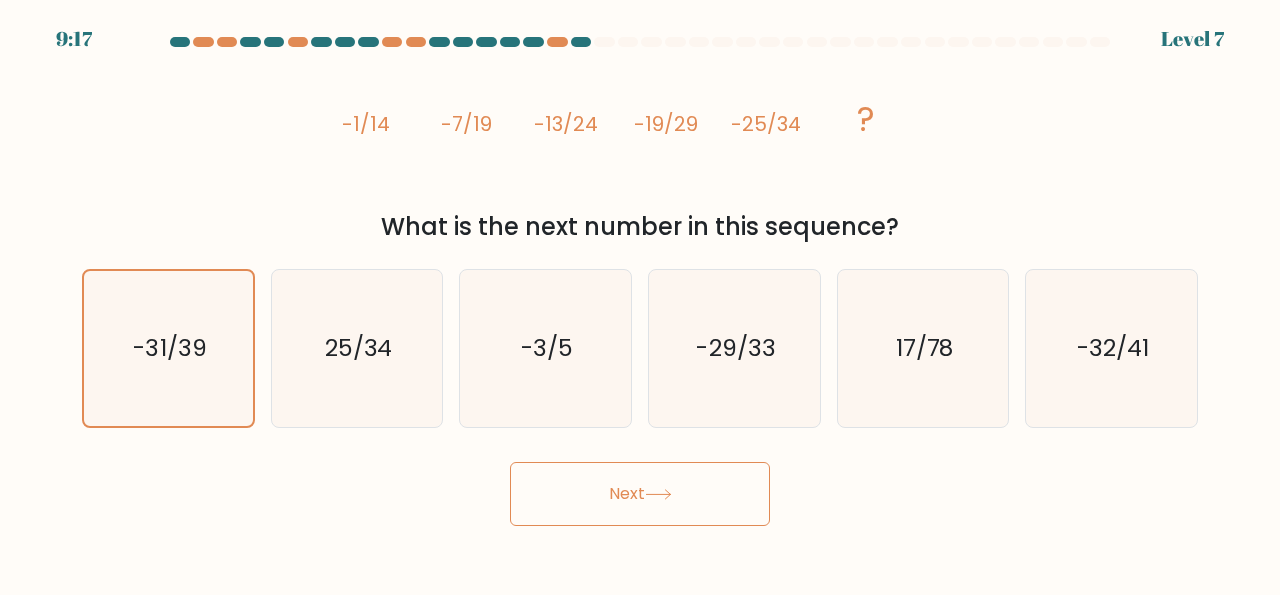 click on "Next" at bounding box center [640, 494] 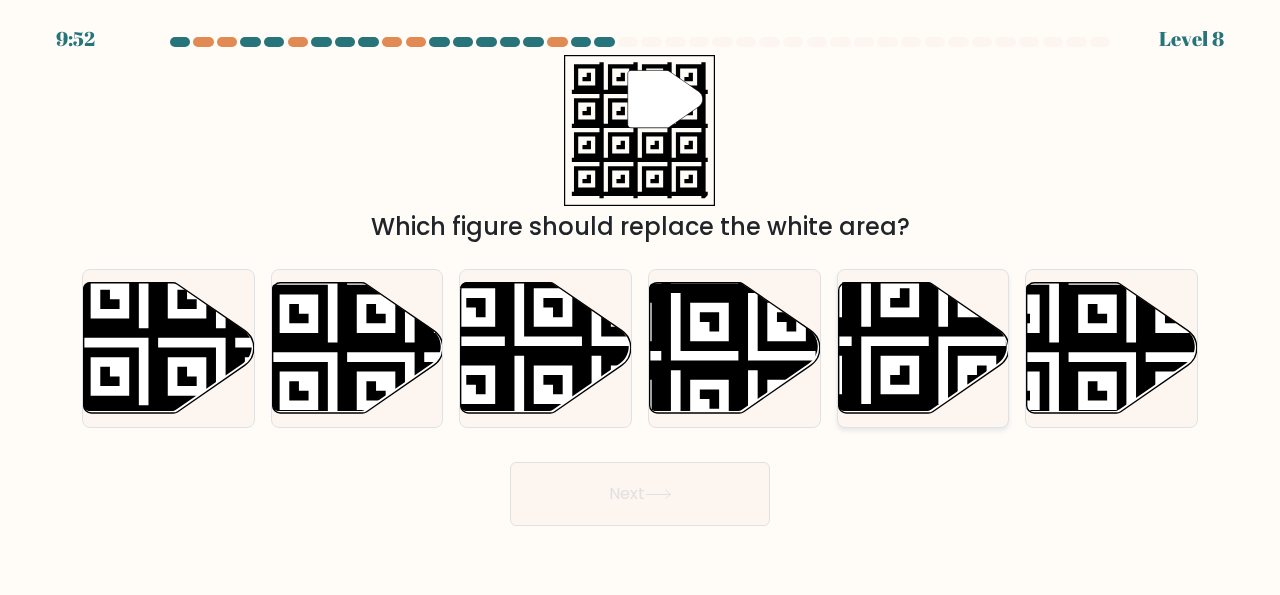 click 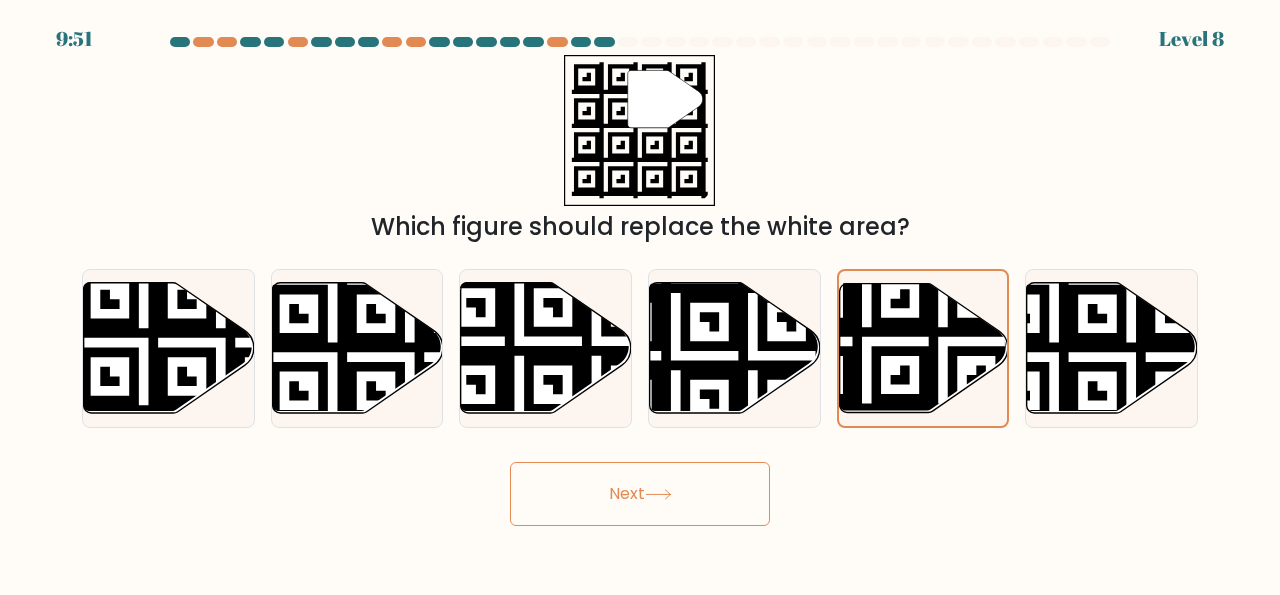 click on "Next" at bounding box center [640, 494] 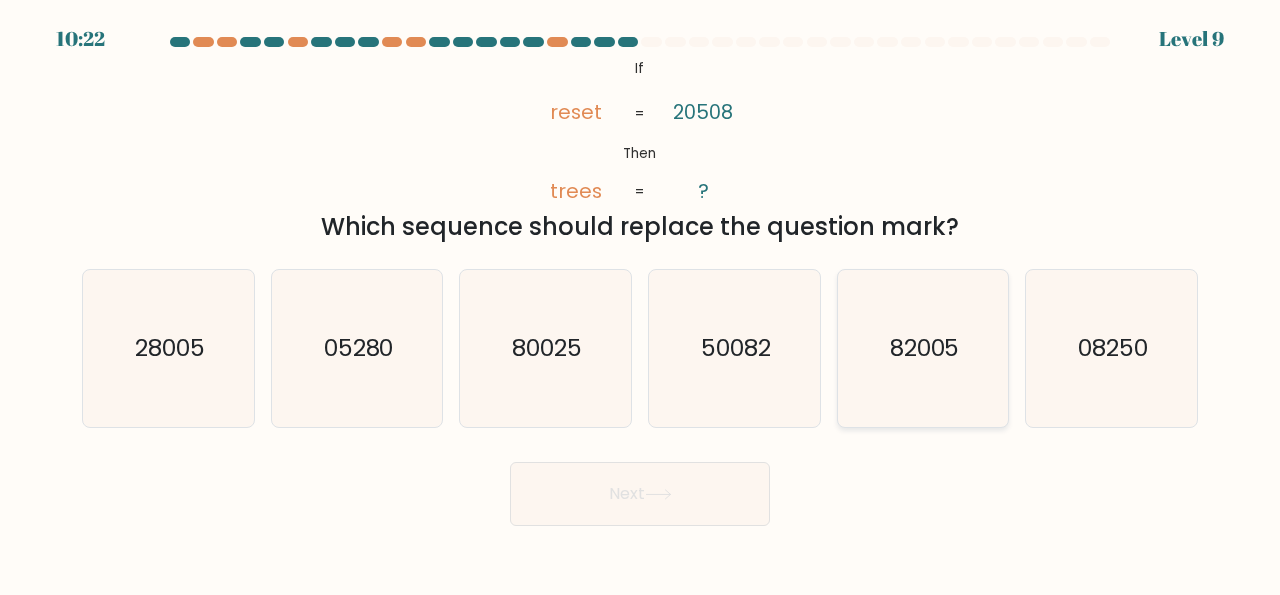 click on "82005" 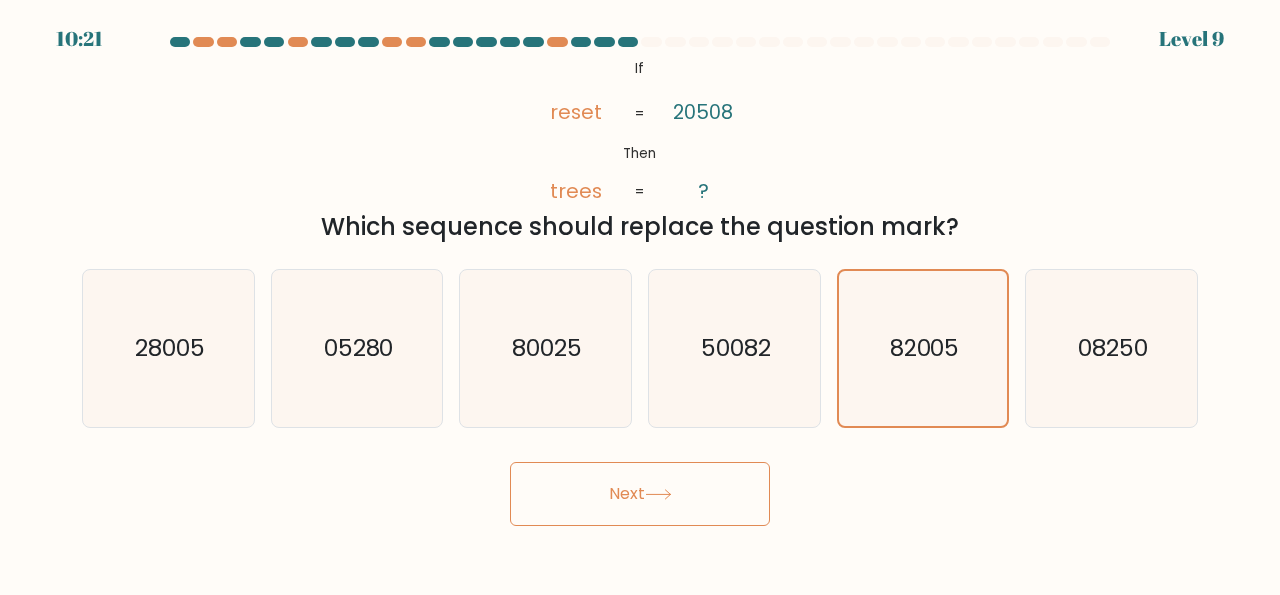 click on "Next" at bounding box center (640, 494) 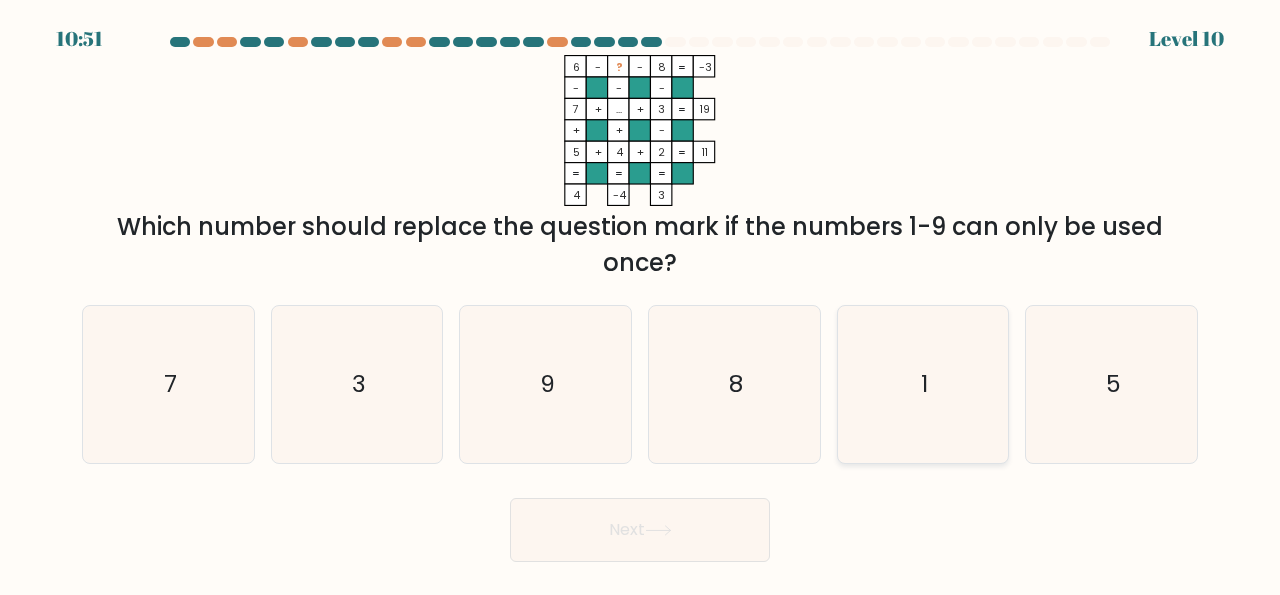 click on "1" 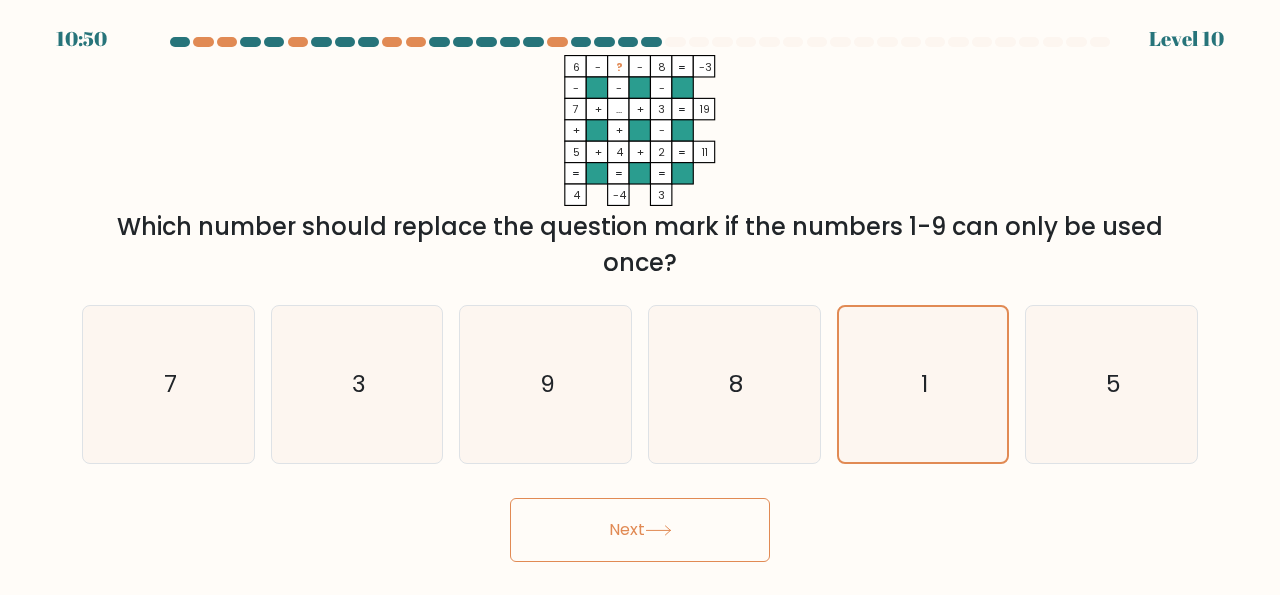 click on "Next" at bounding box center [640, 530] 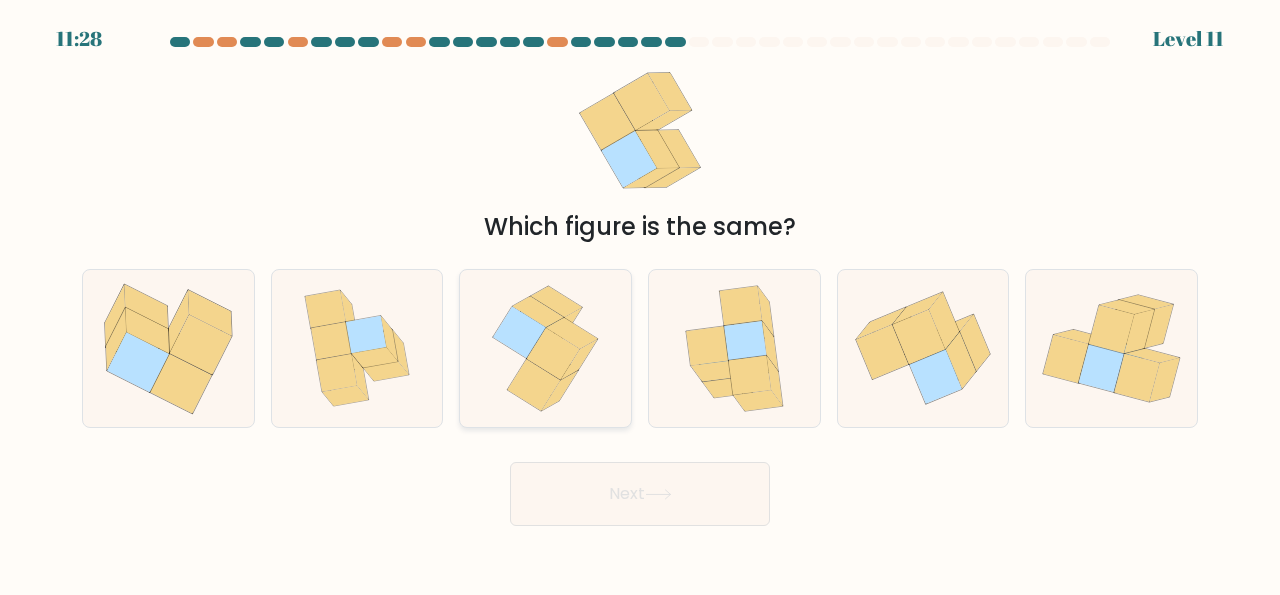click 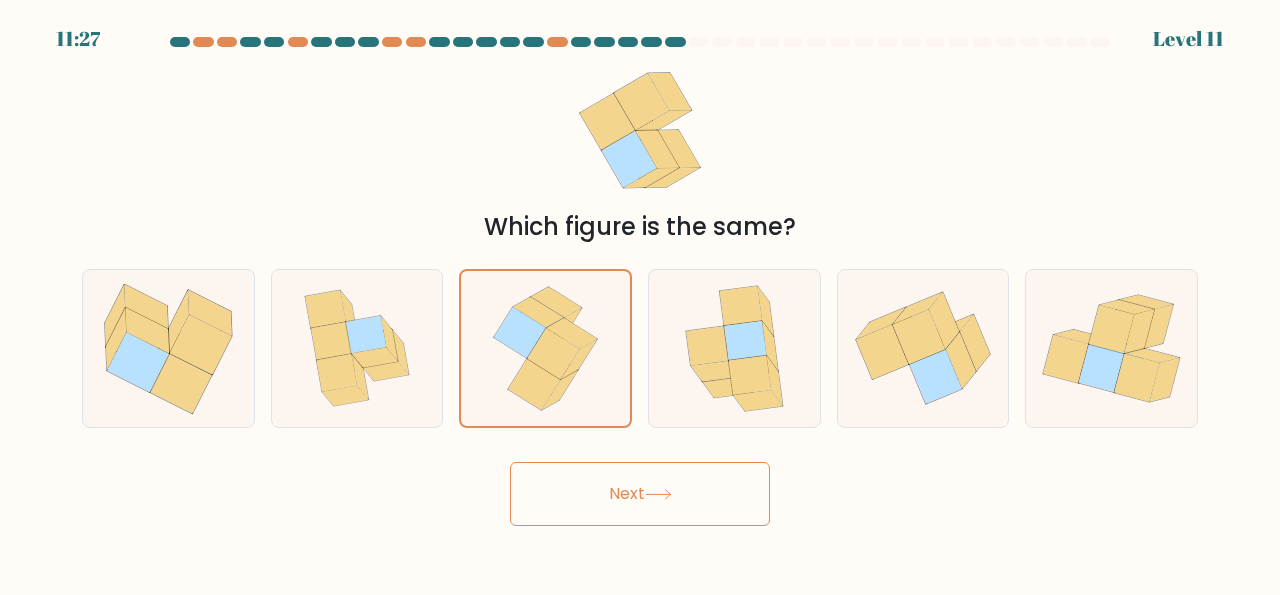 click on "Next" at bounding box center (640, 494) 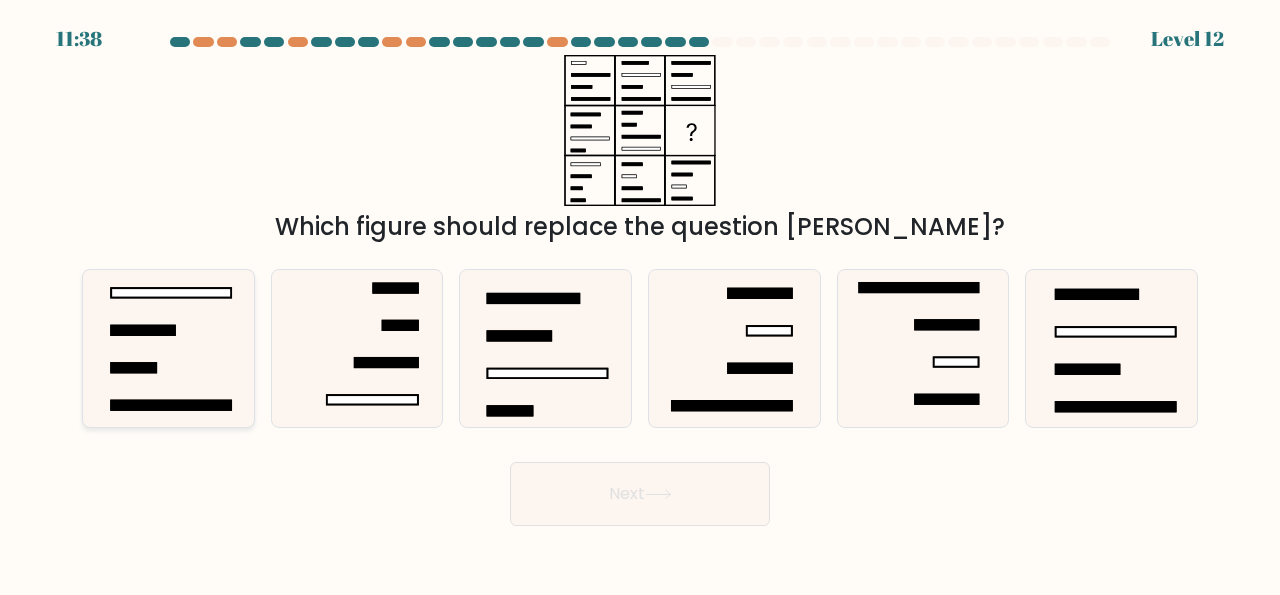 click 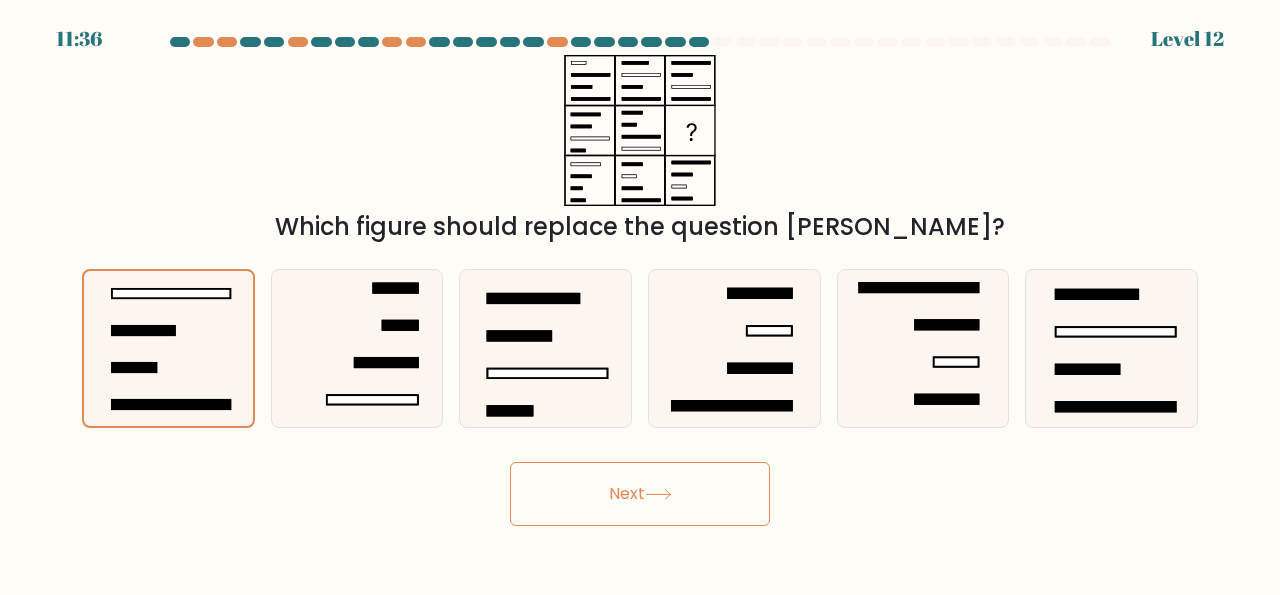 click on "Next" at bounding box center (640, 494) 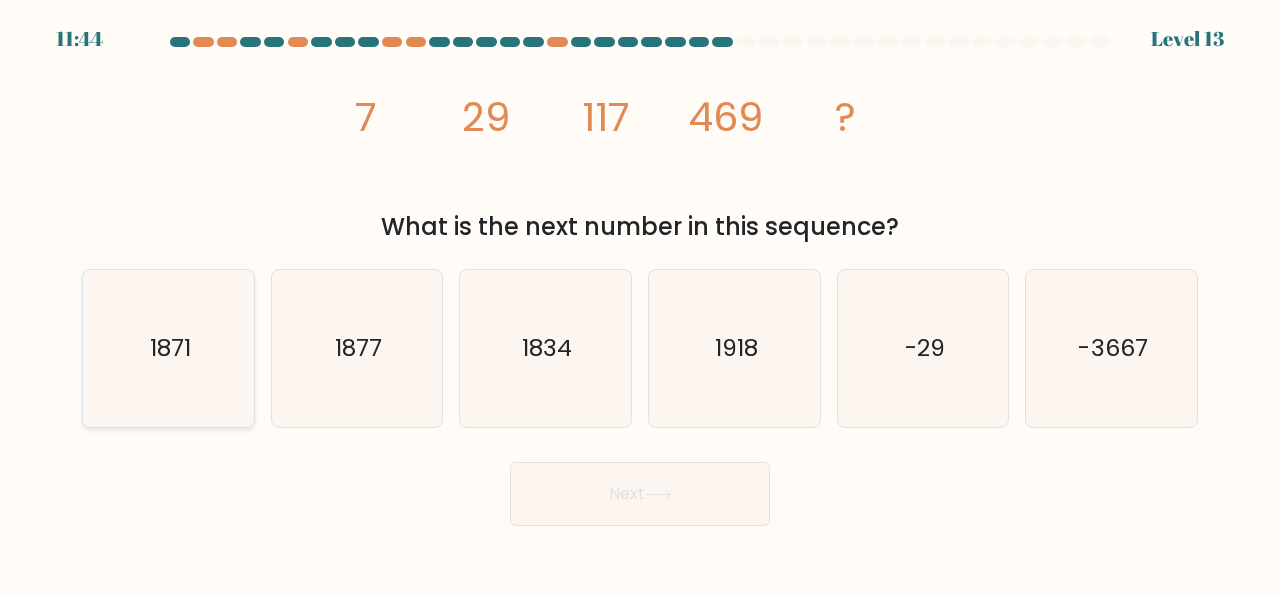 click on "1871" 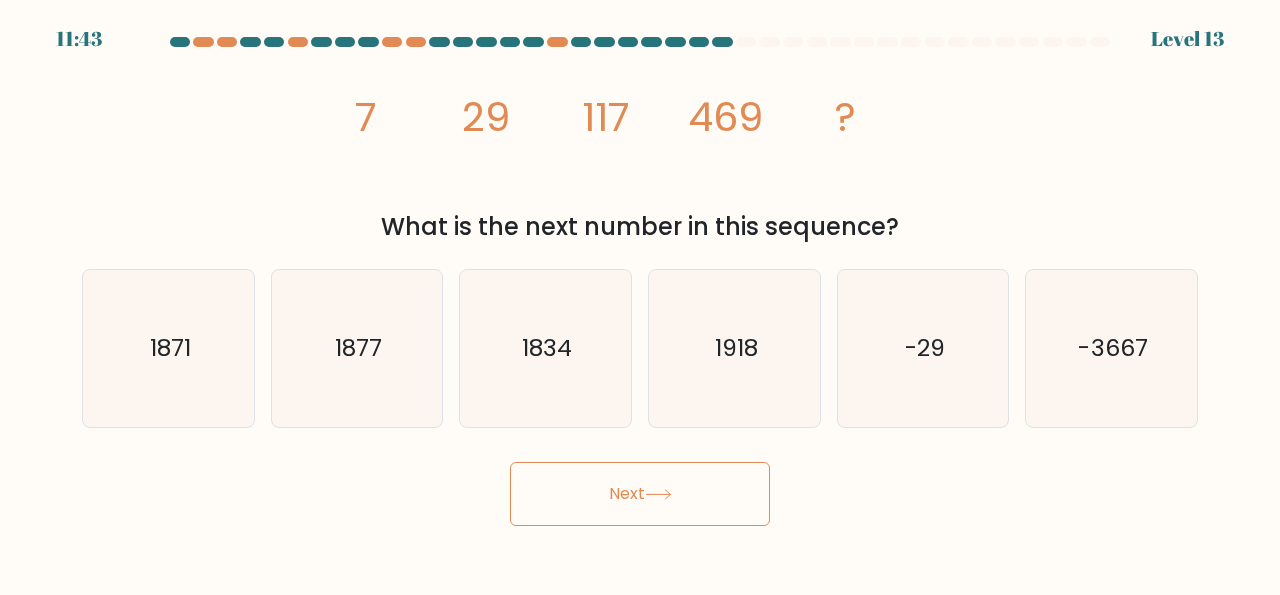 click on "Next" at bounding box center [640, 494] 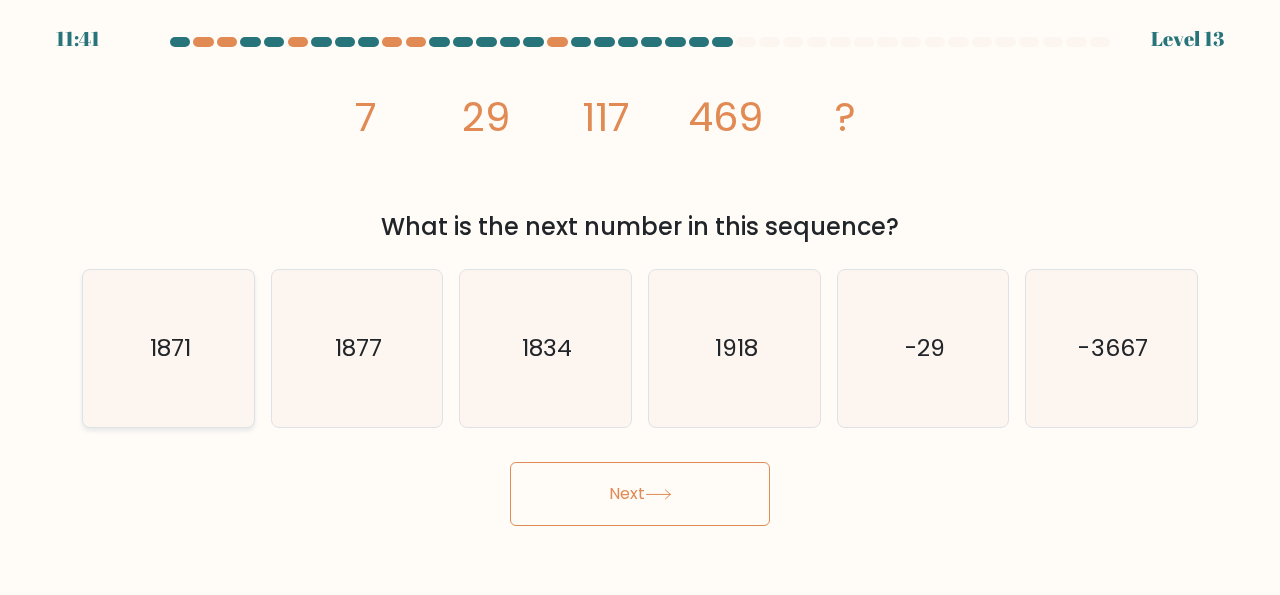 click on "1871" 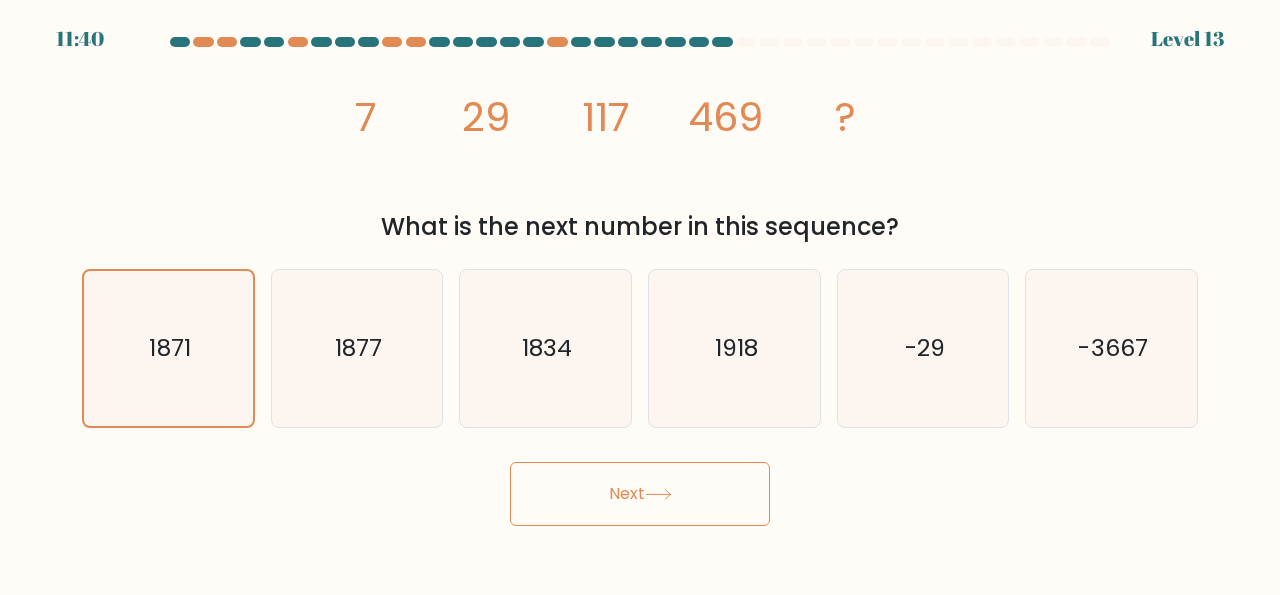 click on "Next" at bounding box center (640, 494) 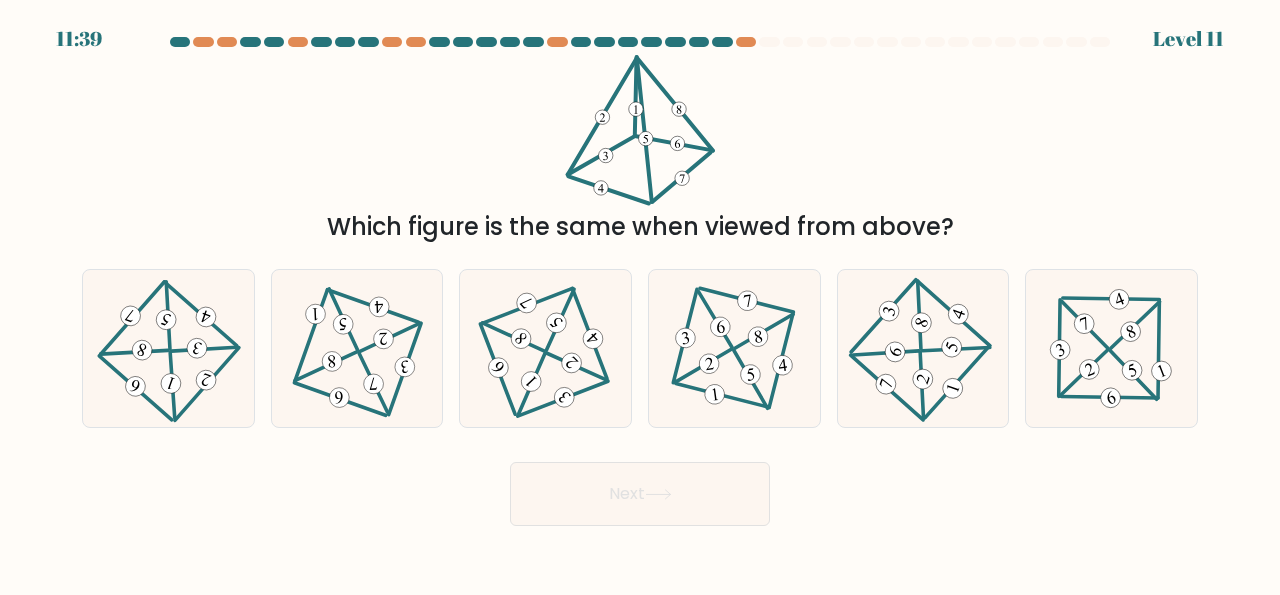 click on "Next" at bounding box center [640, 494] 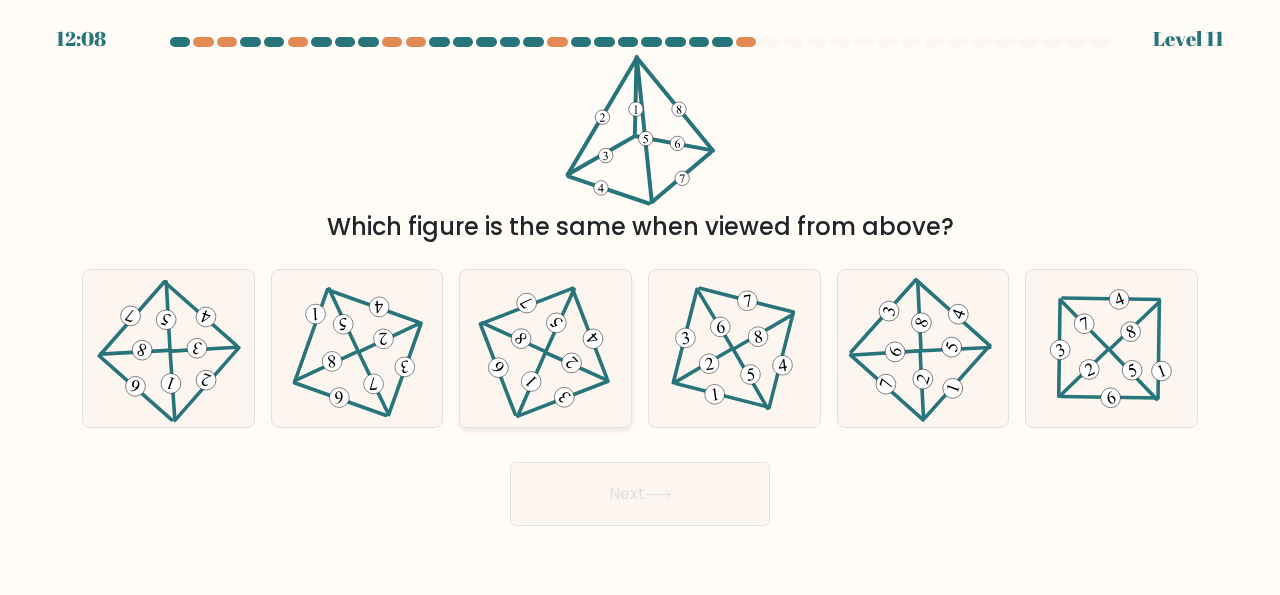 click 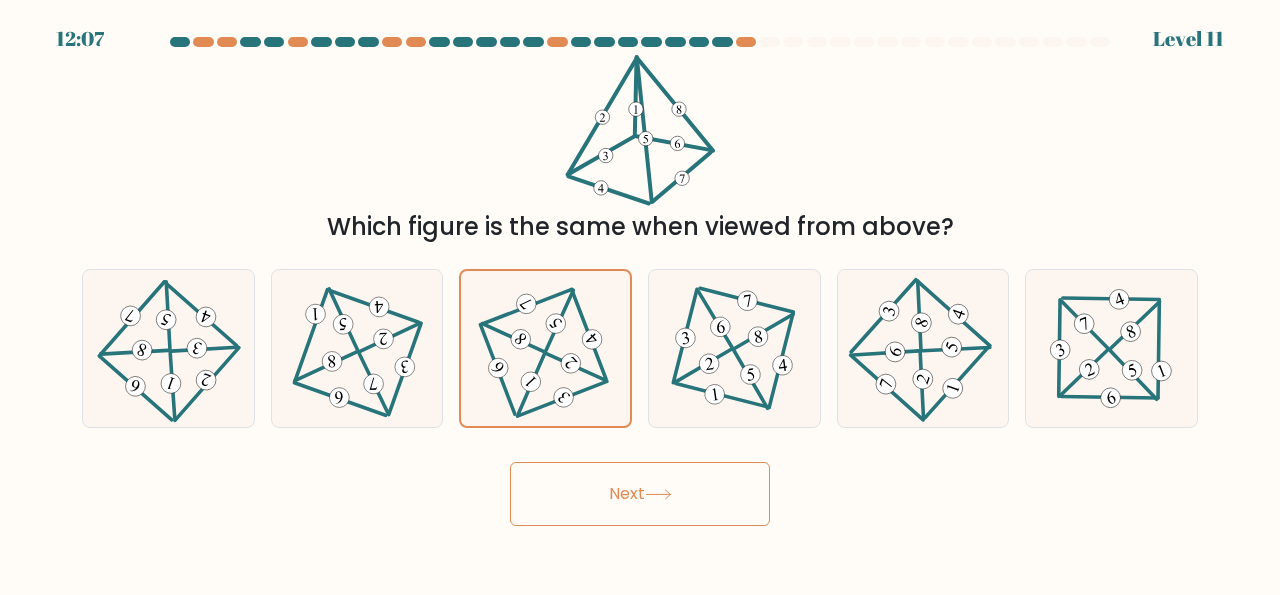 click on "Next" at bounding box center [640, 494] 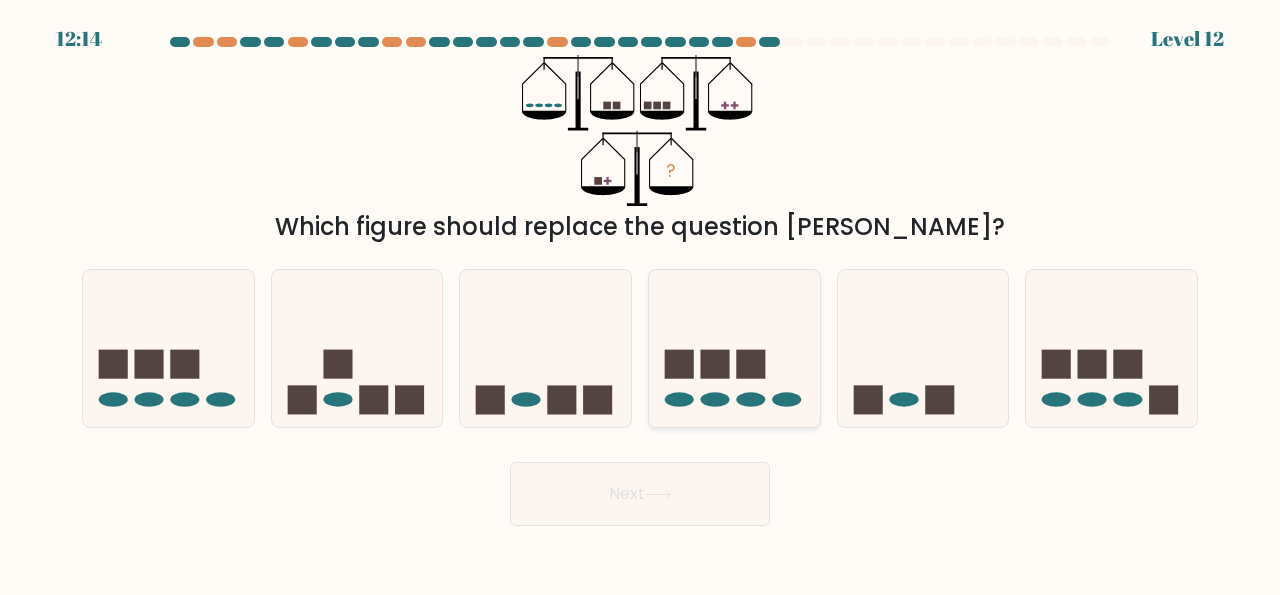 click 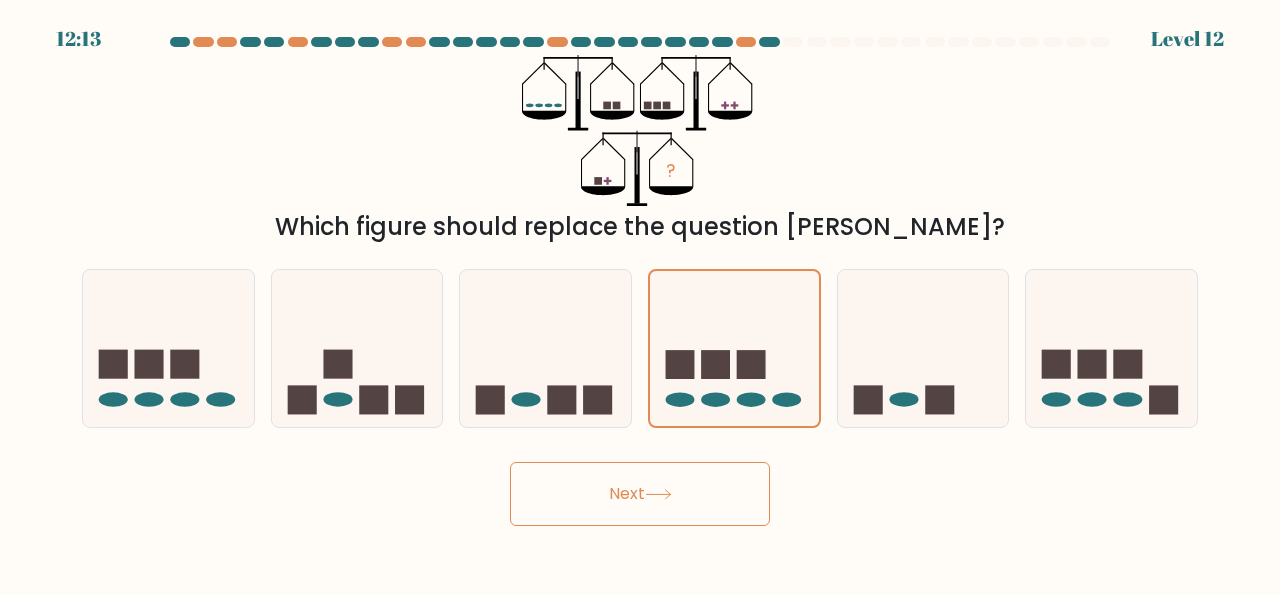 click on "Next" at bounding box center (640, 494) 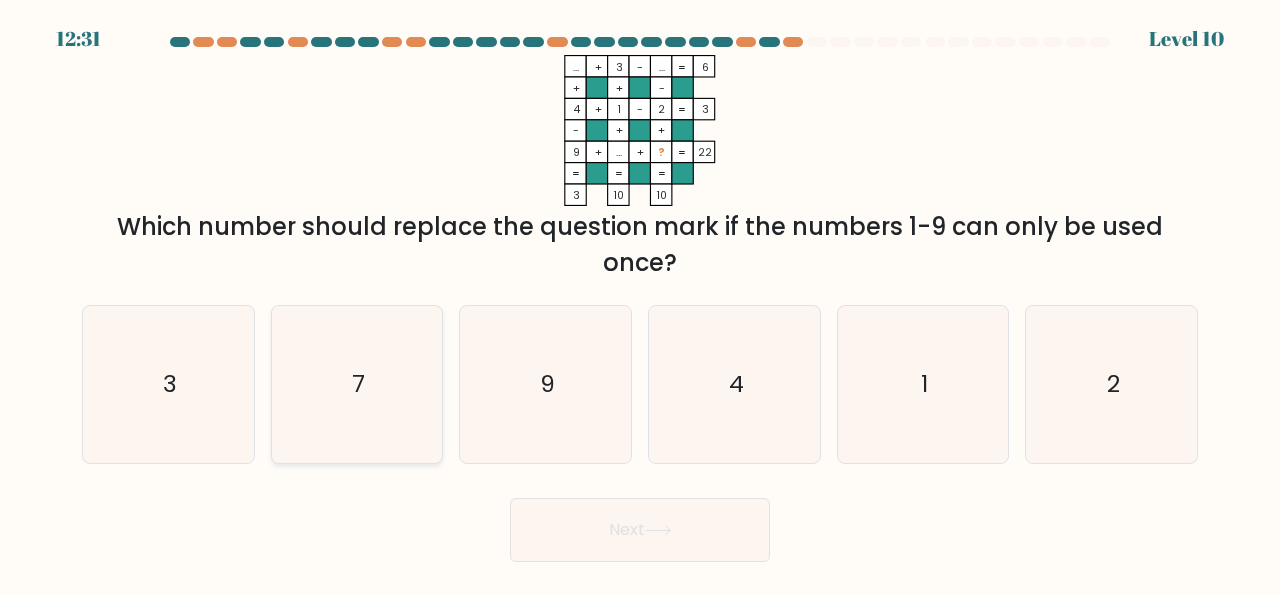 click on "7" at bounding box center [357, 384] 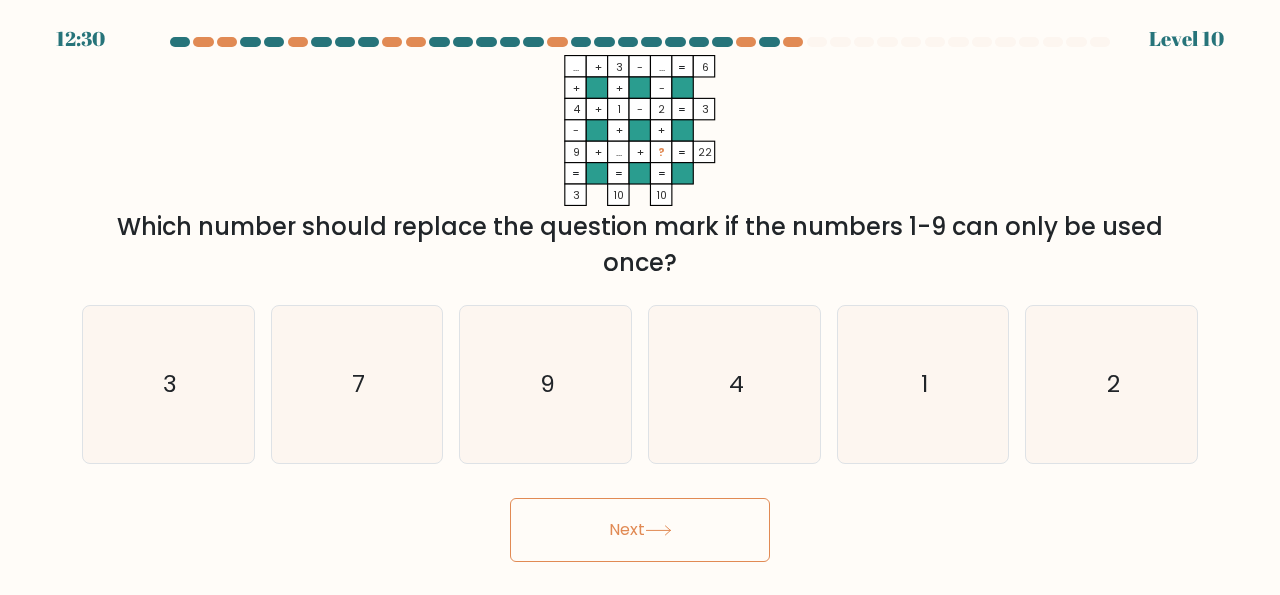 click on "Next" at bounding box center [640, 530] 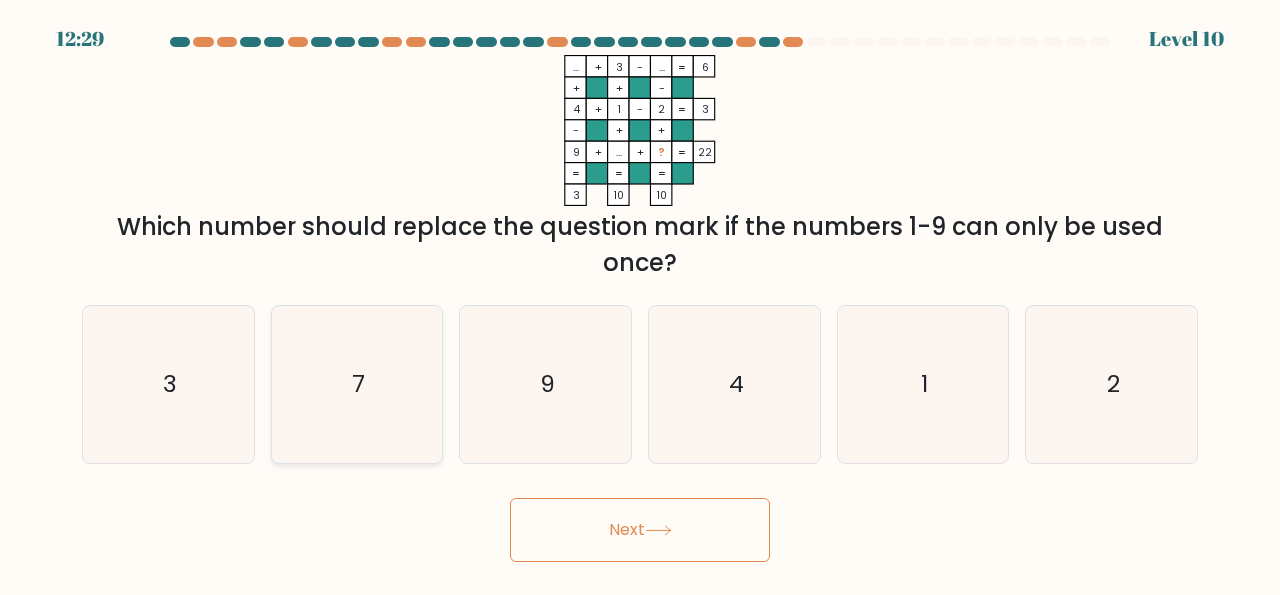 click on "7" 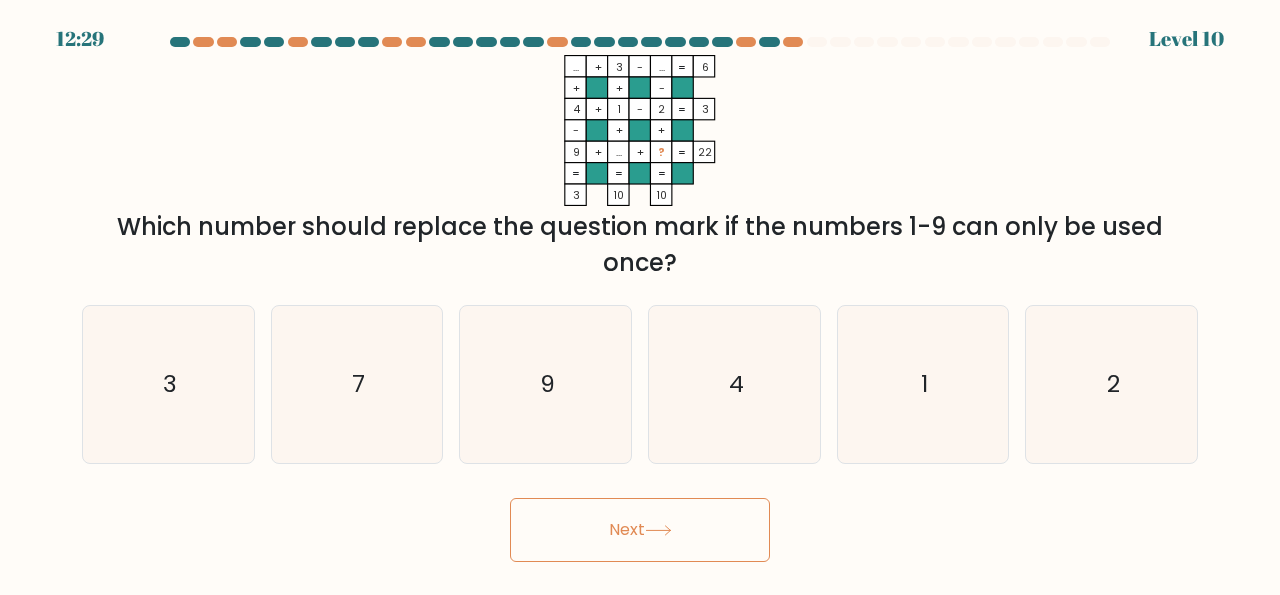 click on "Next" at bounding box center (640, 530) 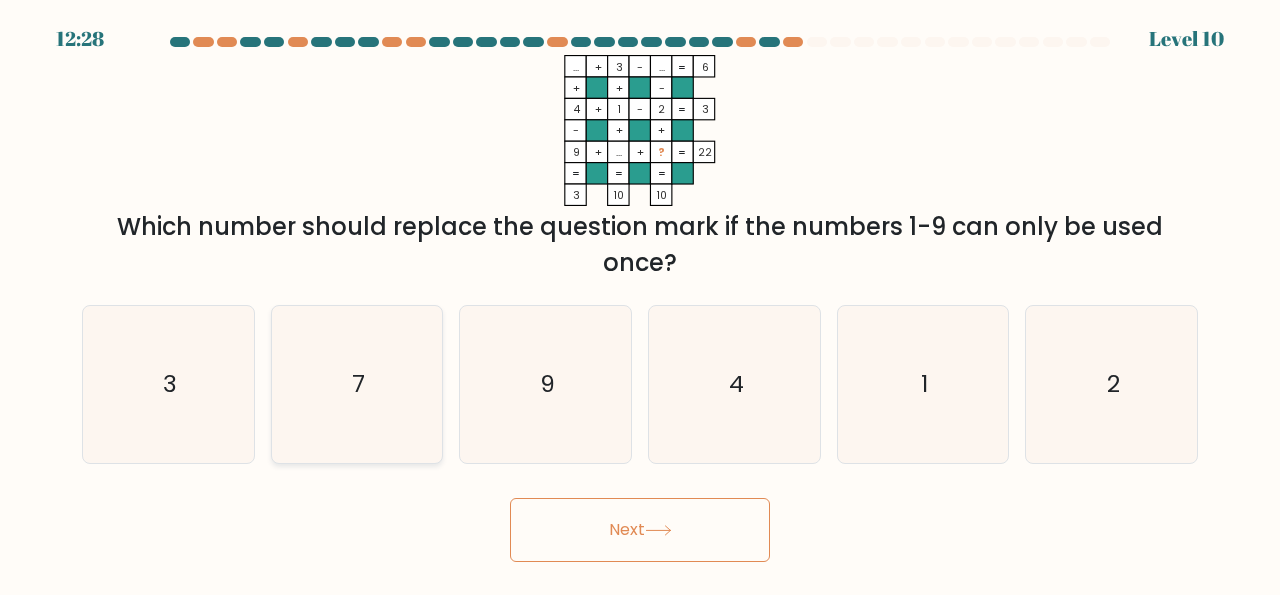 click on "7" at bounding box center [357, 384] 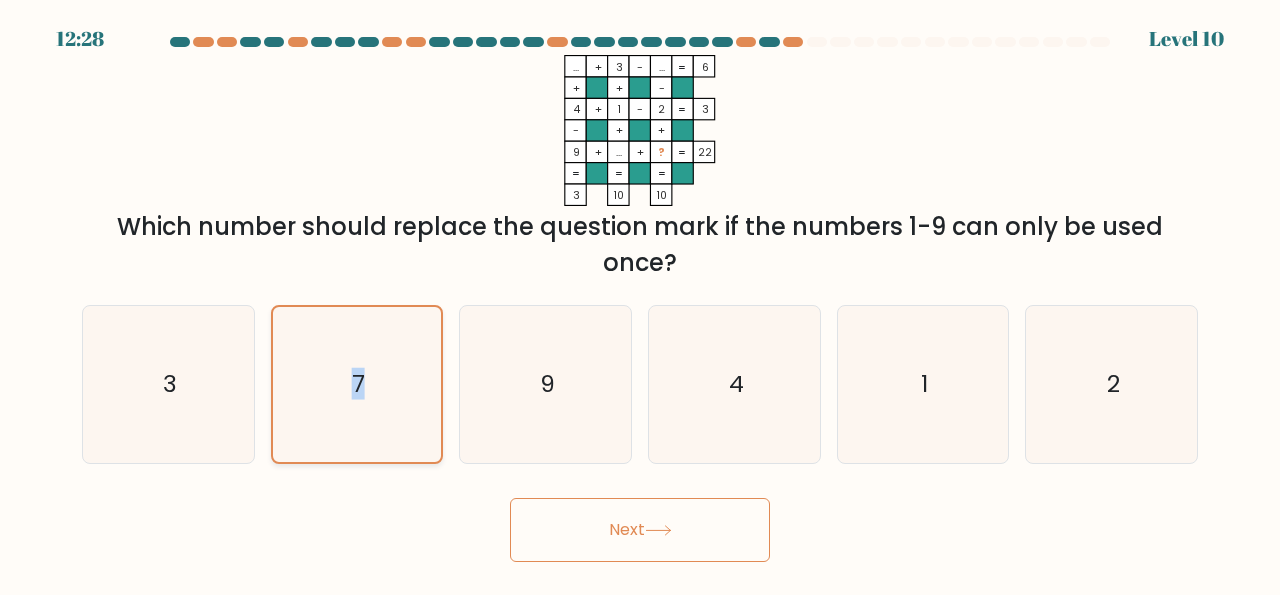 click on "7" at bounding box center (357, 384) 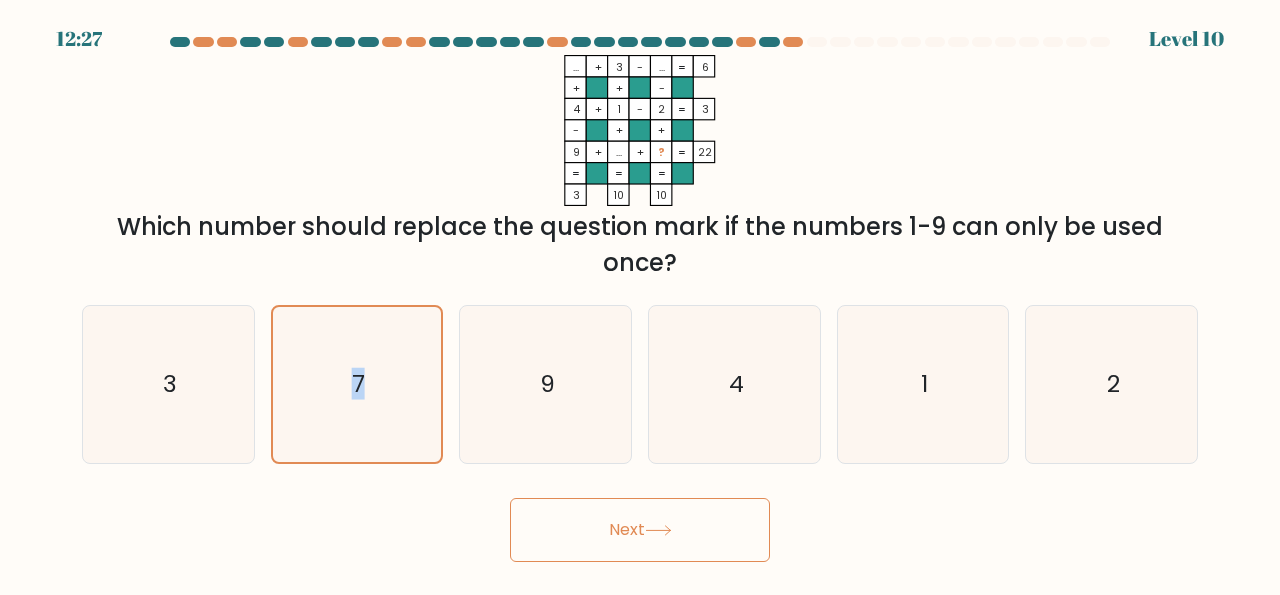 click on "Next" at bounding box center [640, 530] 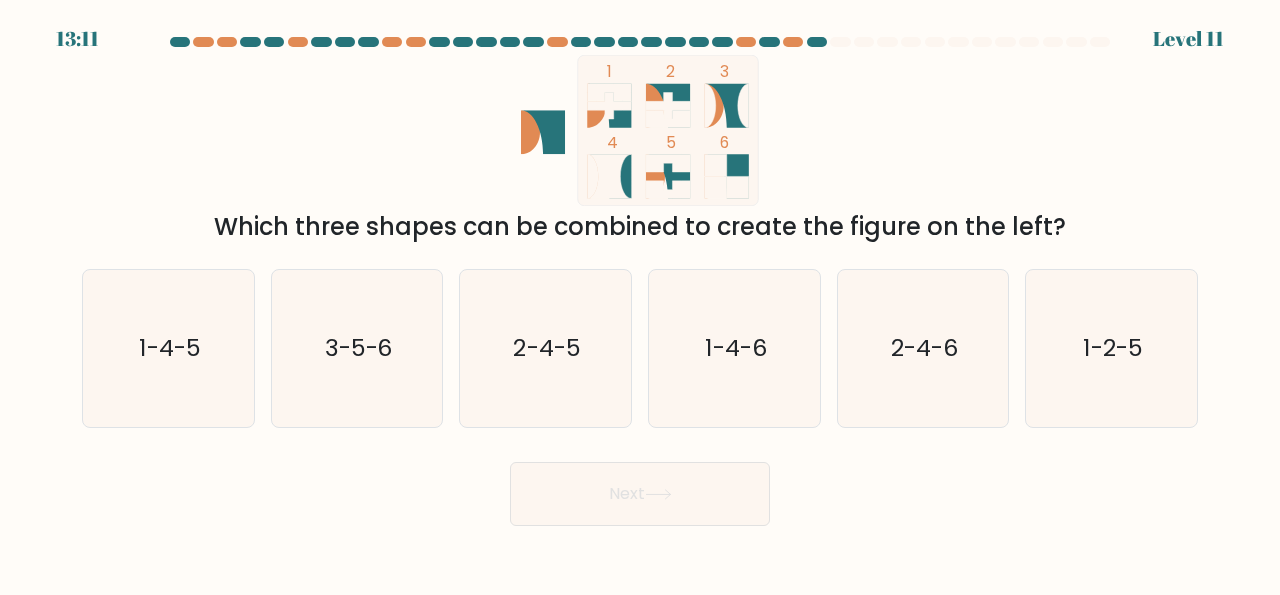 click on "13:11
Level 11" at bounding box center [640, 297] 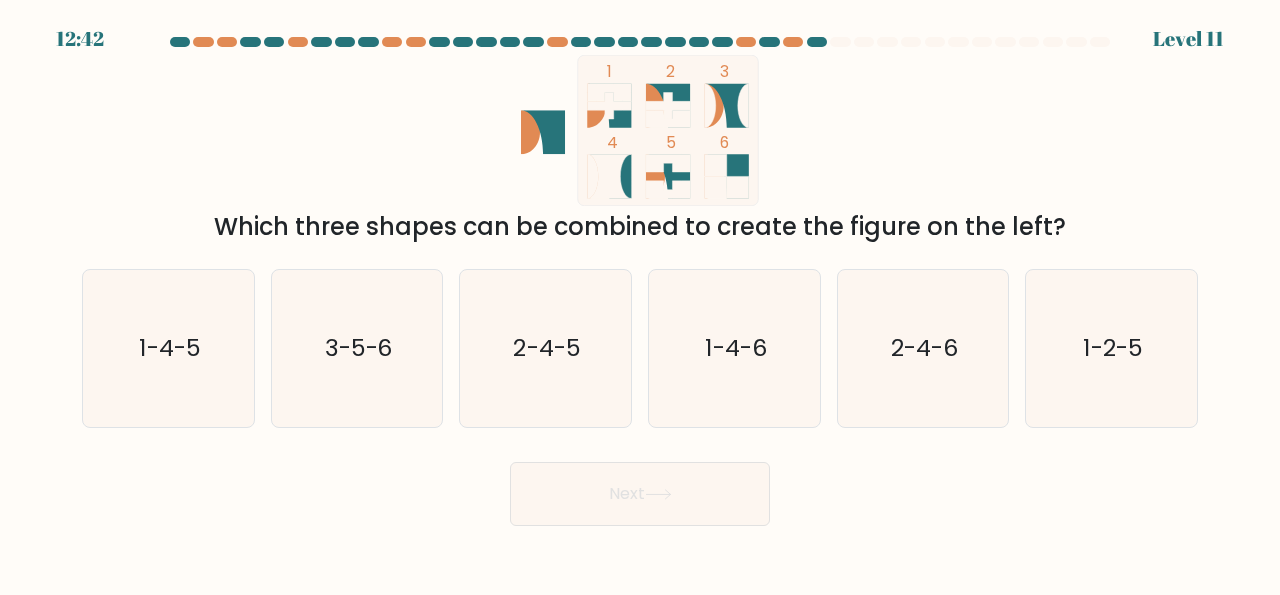 click on "12:42
Level 11" at bounding box center (640, 297) 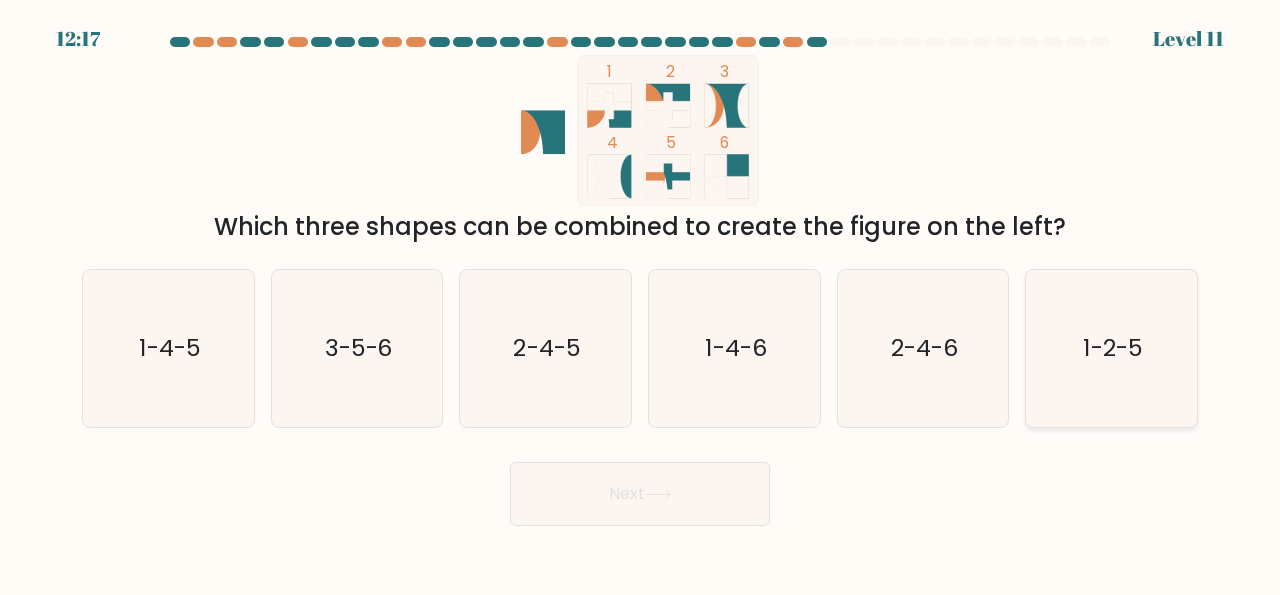 click on "1-2-5" 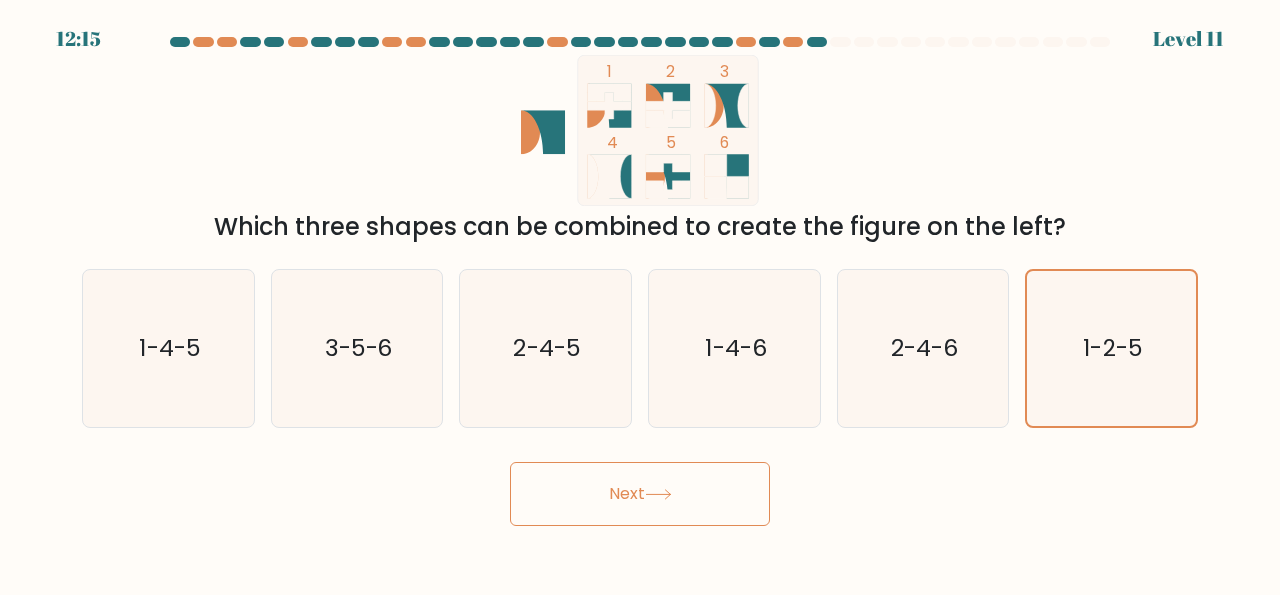 click on "Next" at bounding box center (640, 494) 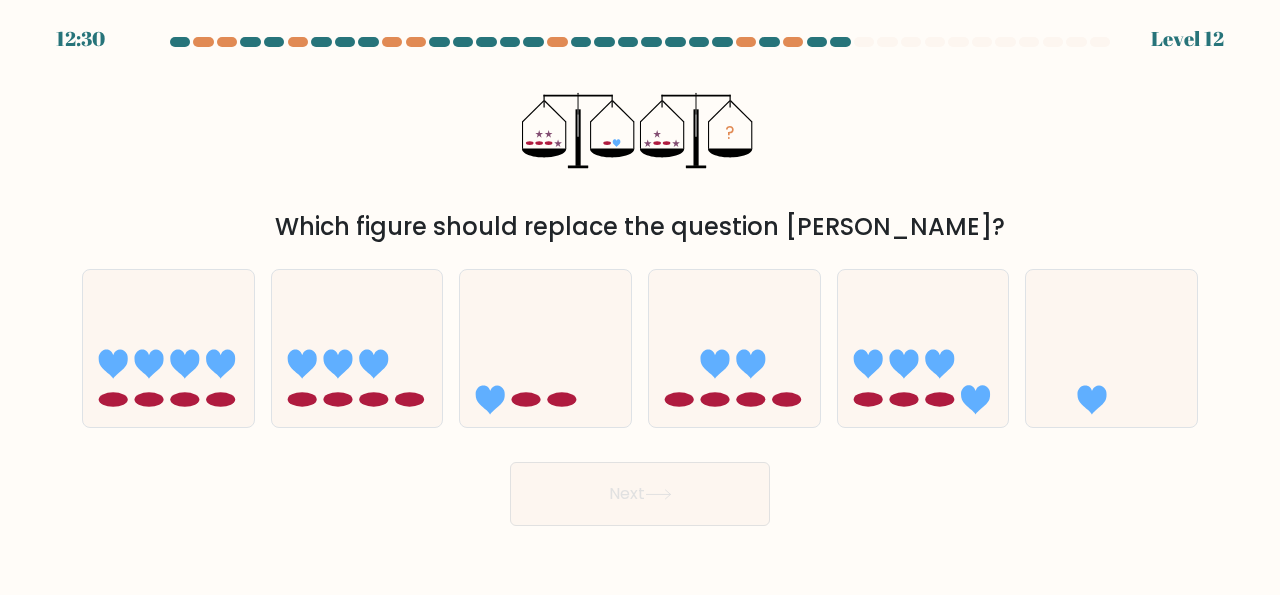 click at bounding box center [640, 281] 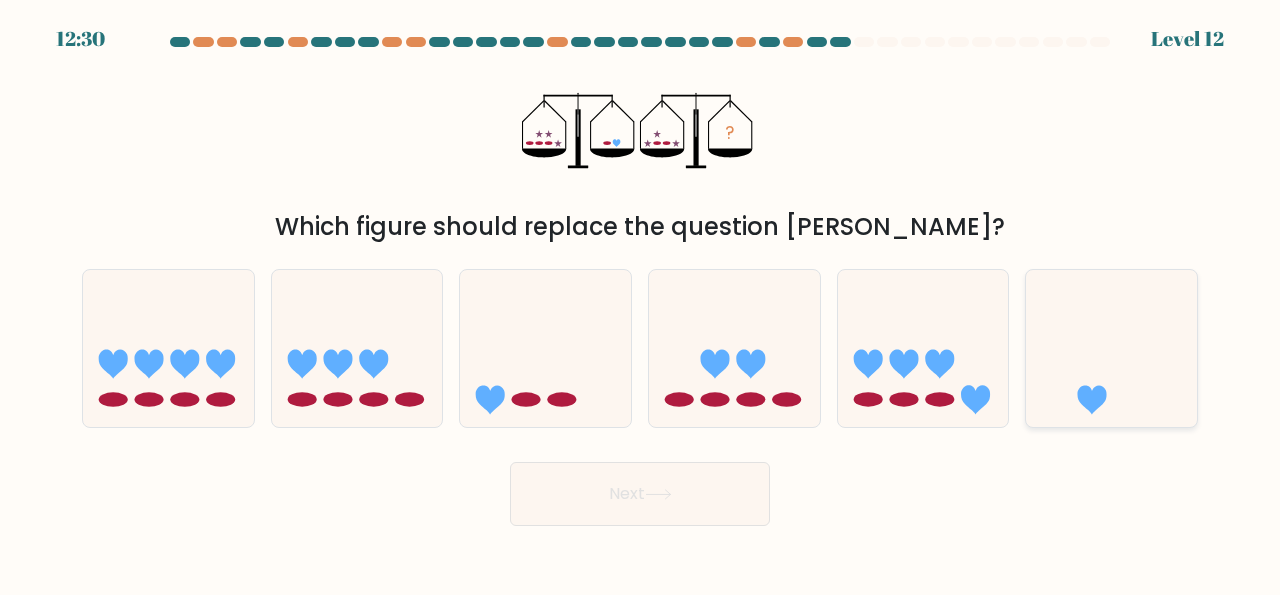 click 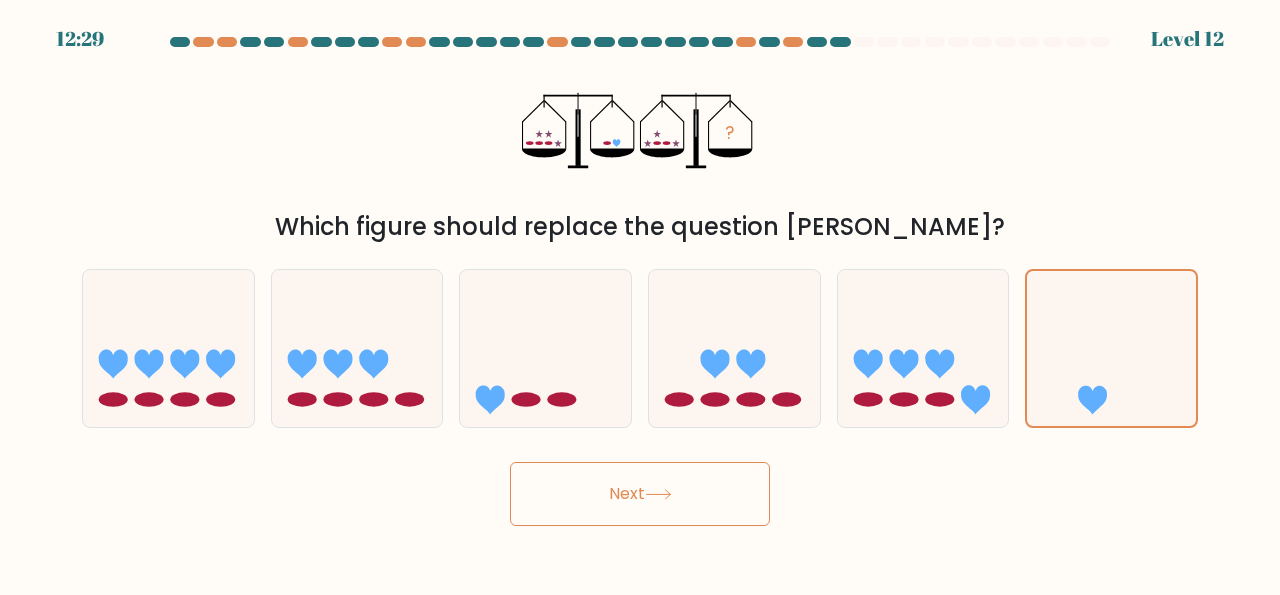 click on "Next" at bounding box center [640, 494] 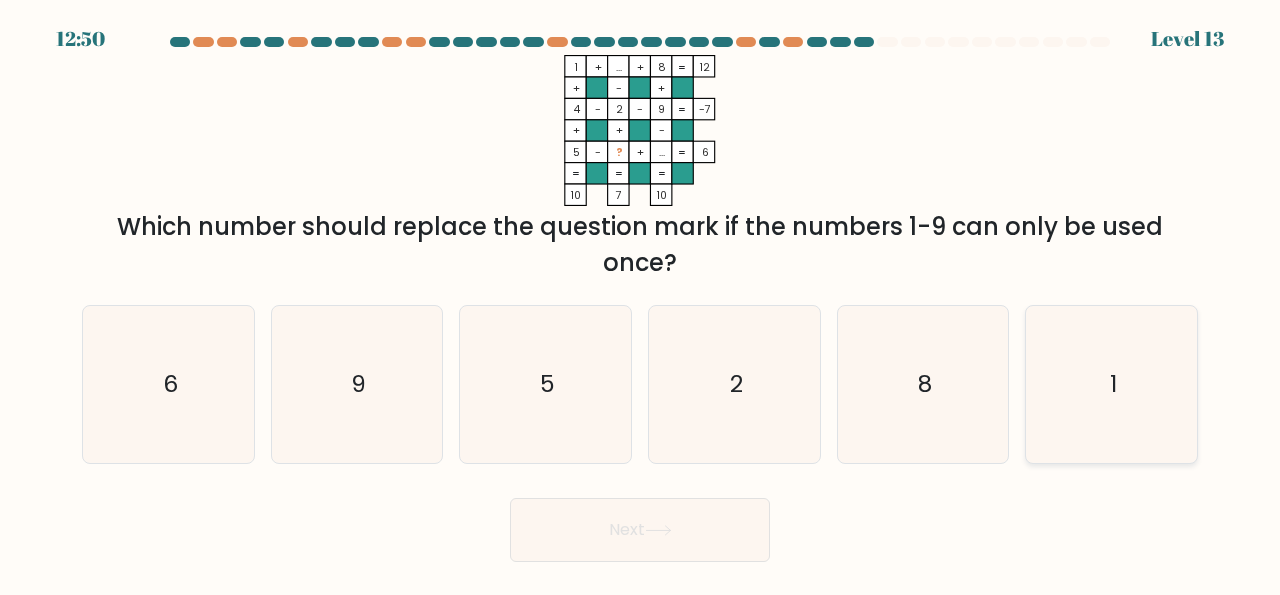 click on "1" 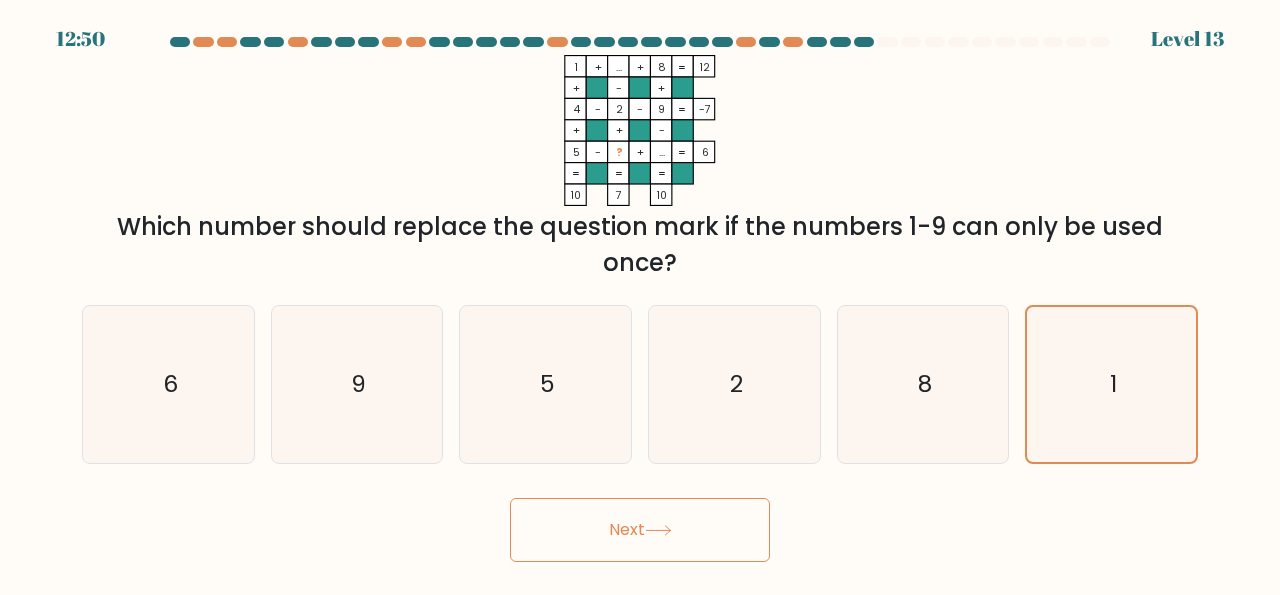 click on "Next" at bounding box center (640, 530) 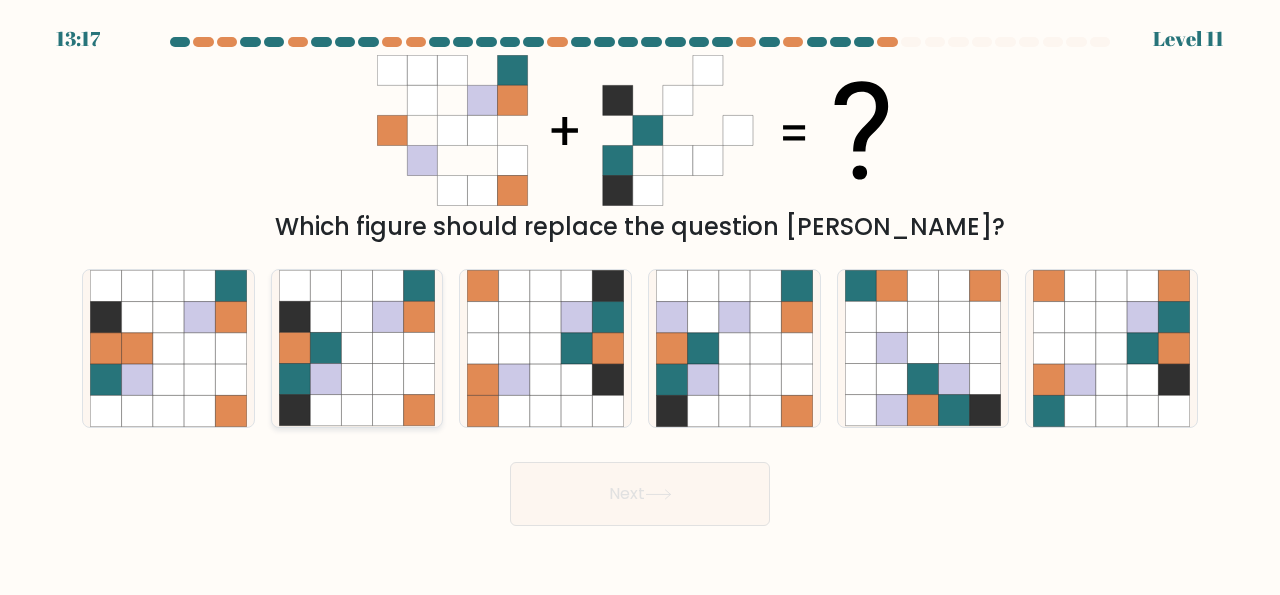 click 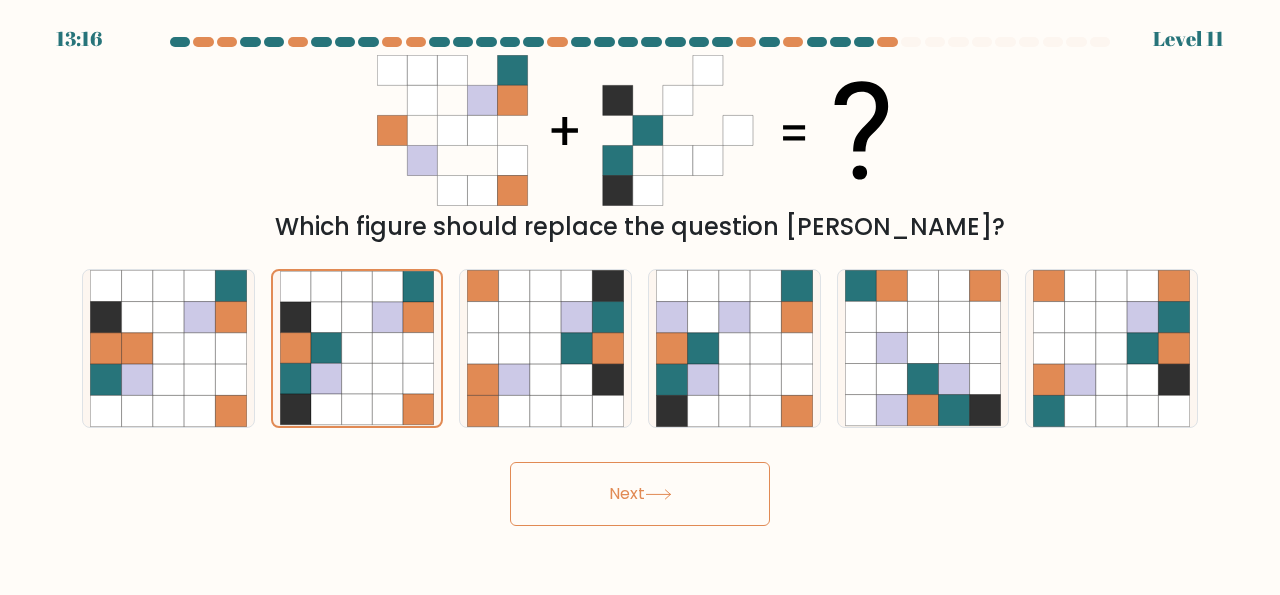 click on "Next" at bounding box center (640, 494) 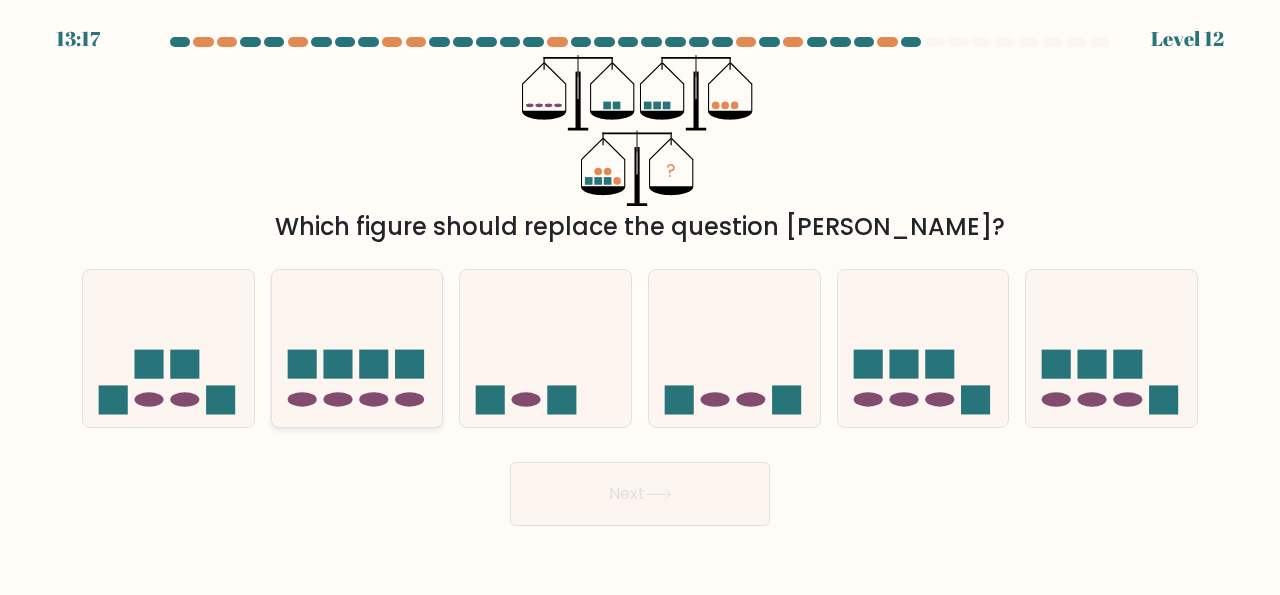 click 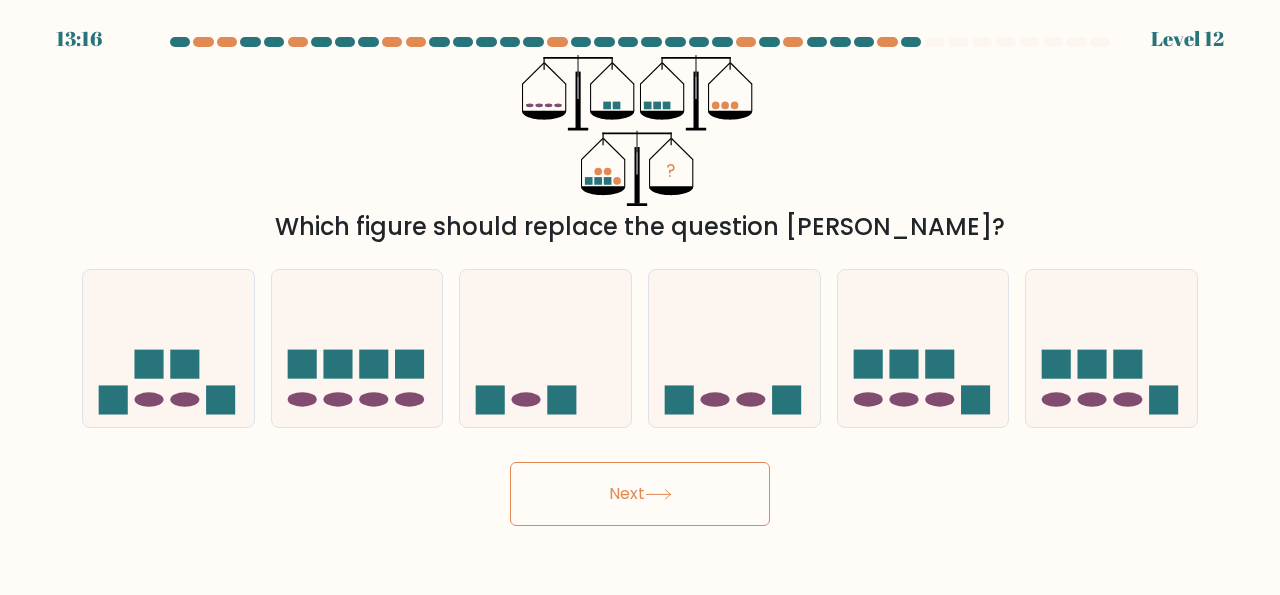 click on "Next" at bounding box center [640, 494] 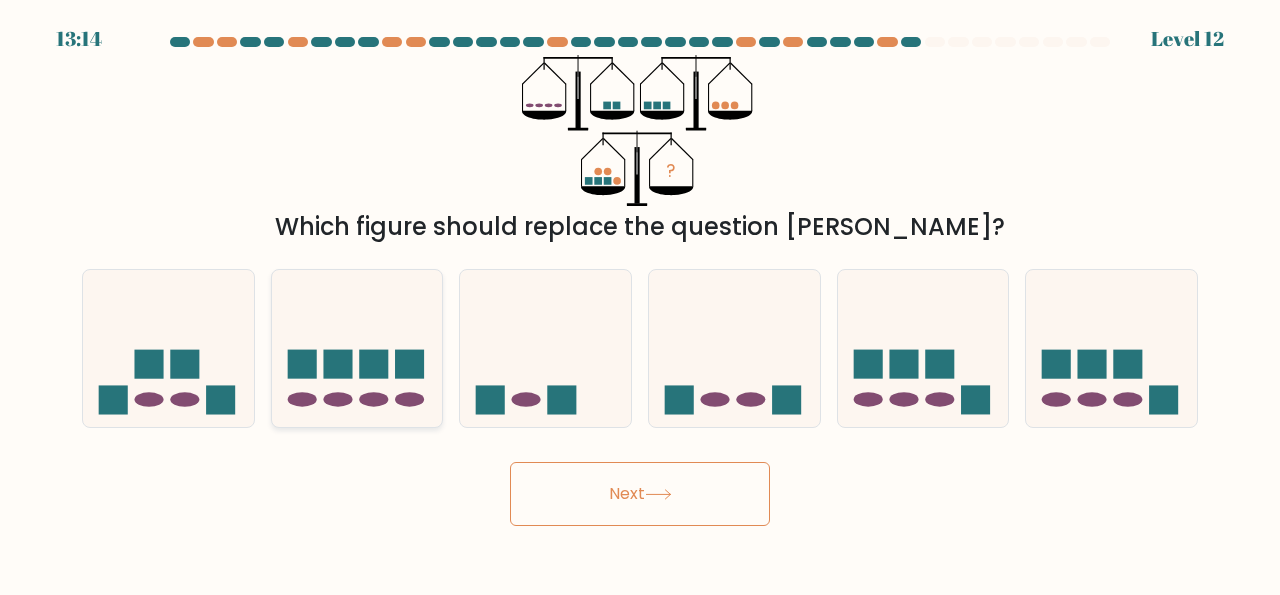 click 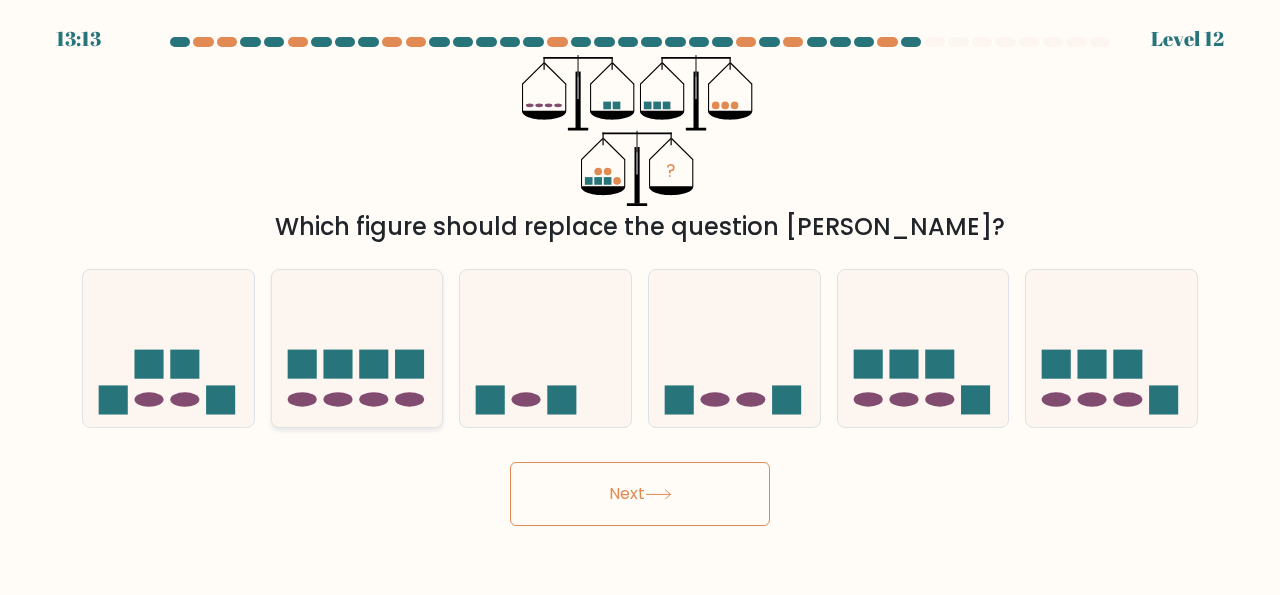 click 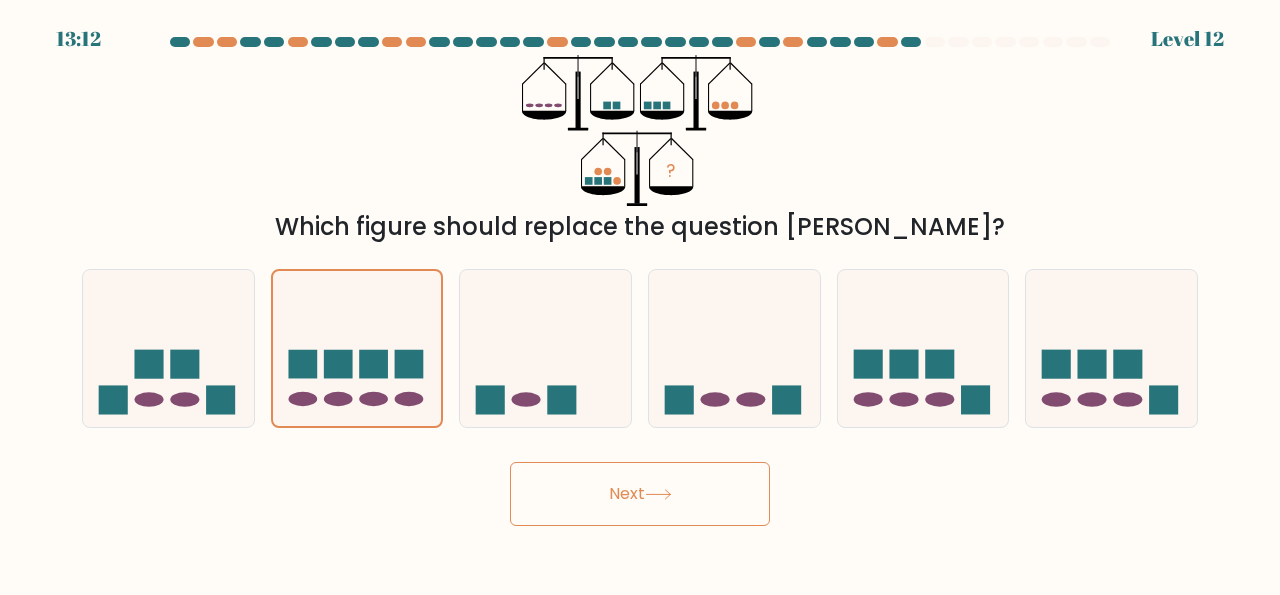 click on "Next" at bounding box center (640, 494) 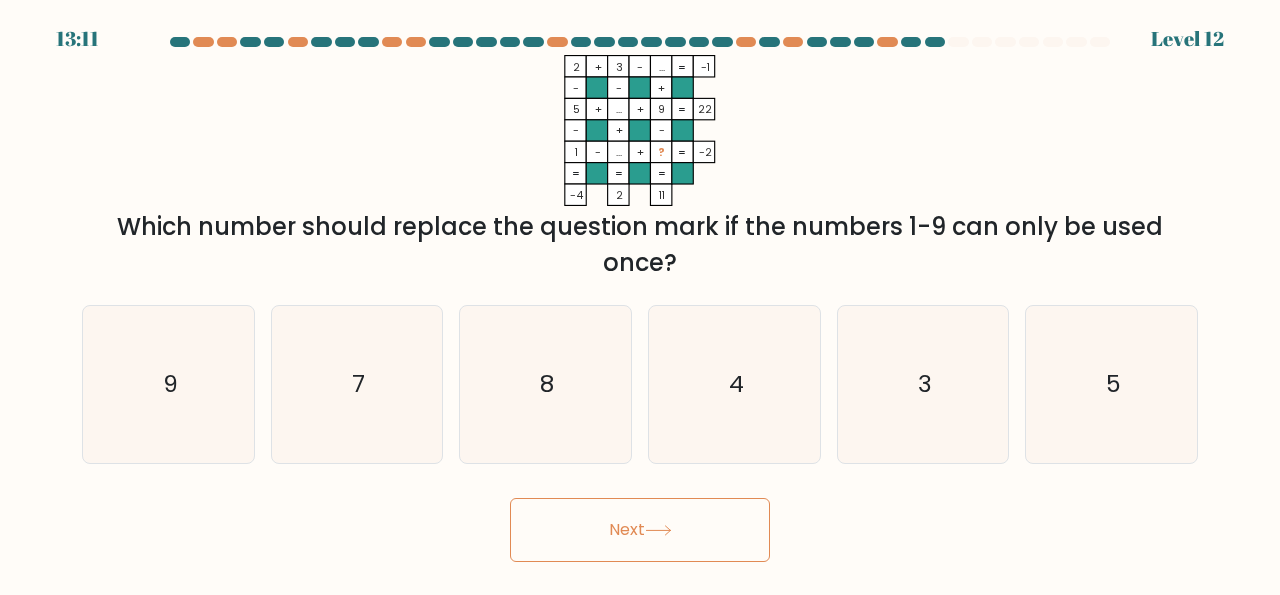 click on "Next" at bounding box center (640, 530) 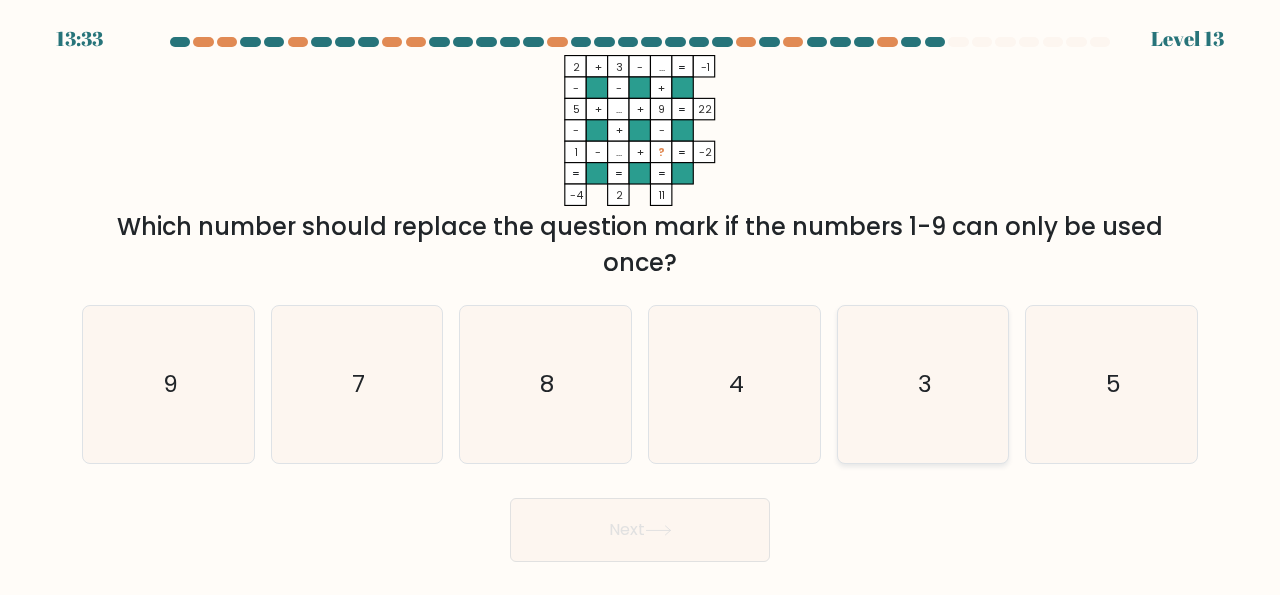 click on "3" 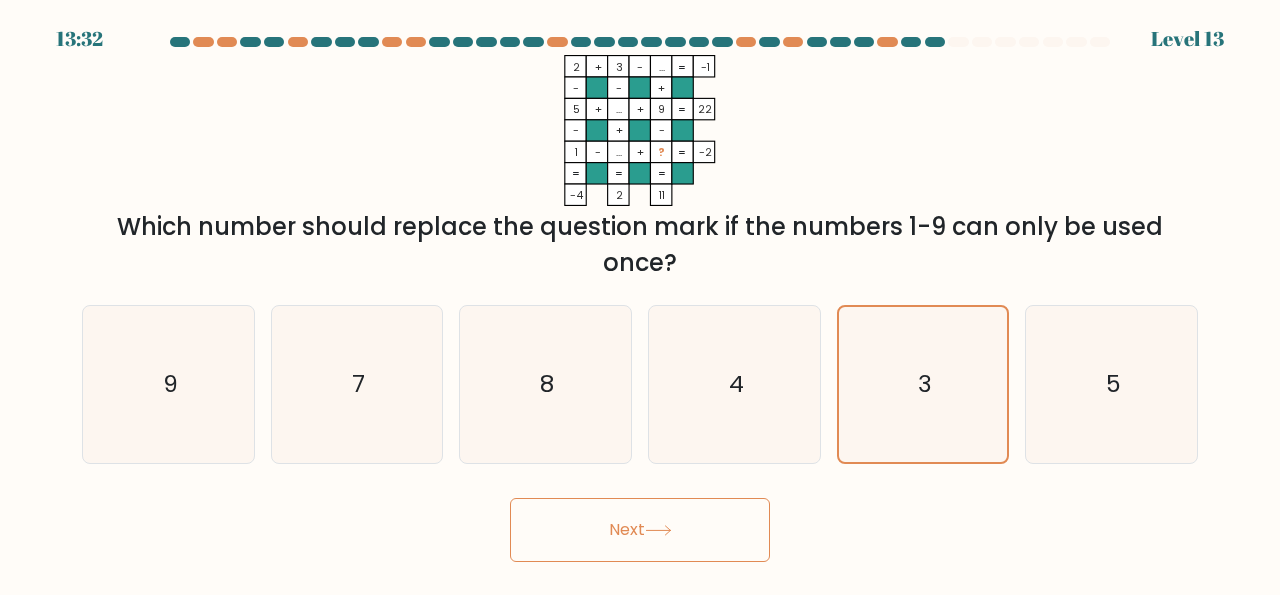 click on "Next" at bounding box center (640, 530) 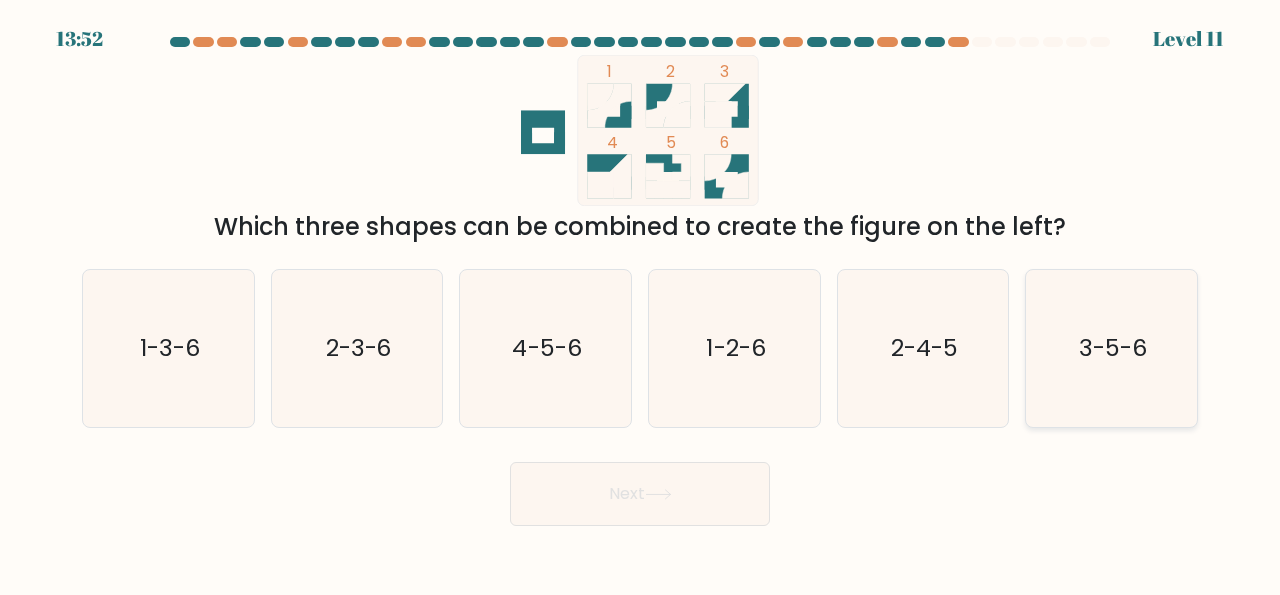 click on "3-5-6" 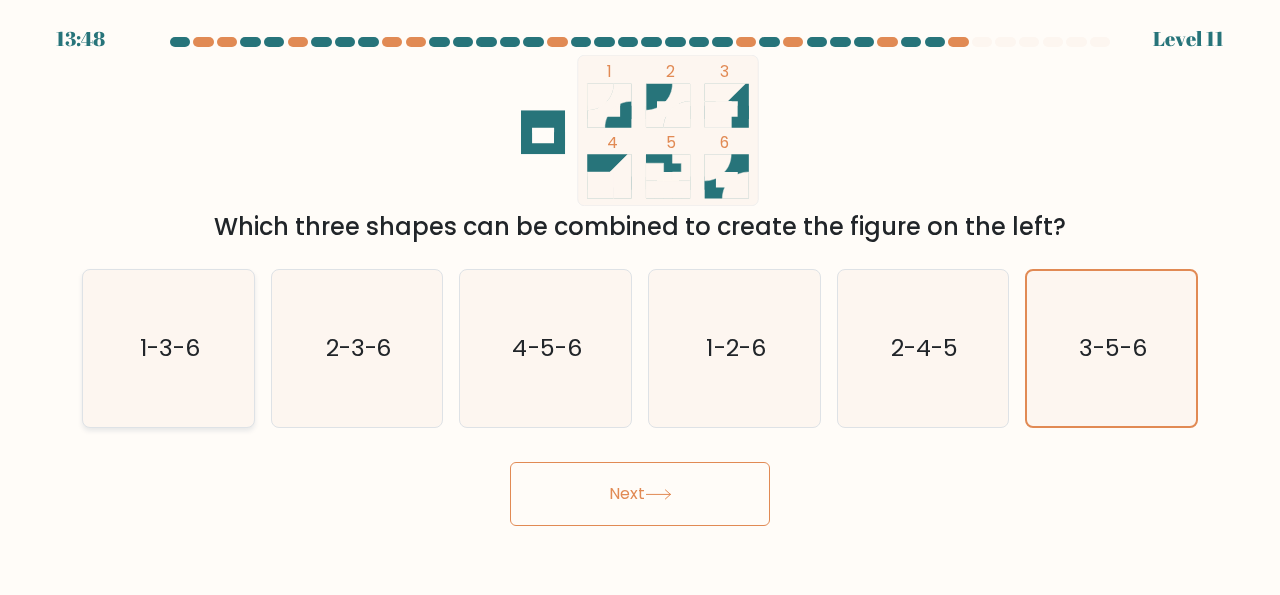 click on "1-3-6" 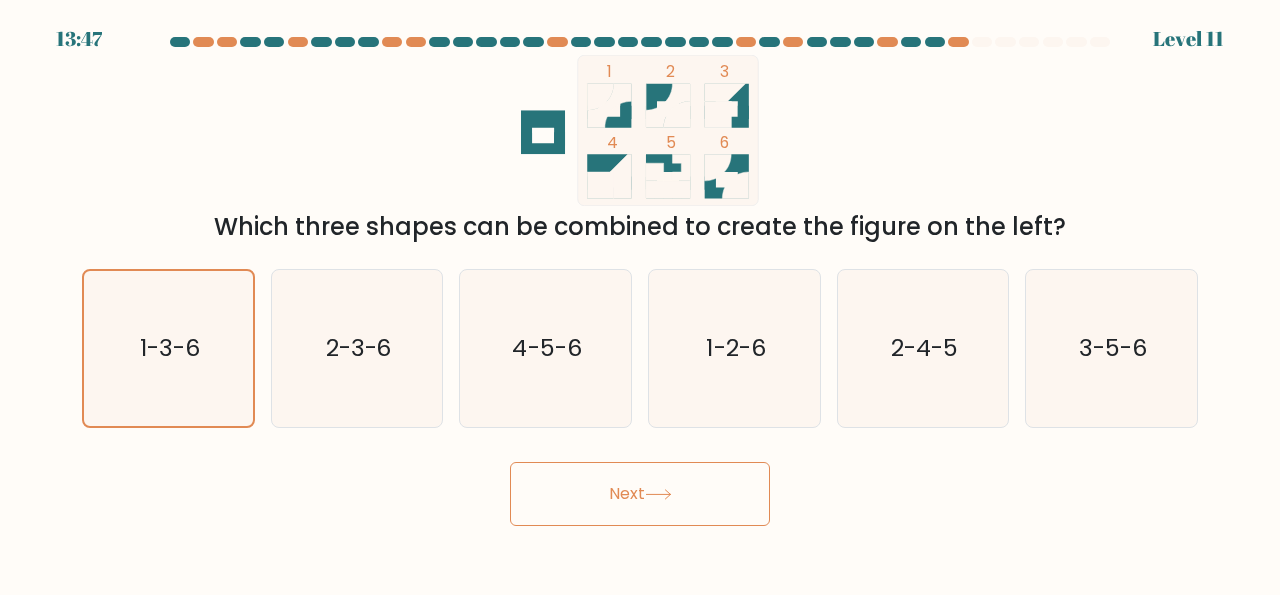 click on "Next" at bounding box center [640, 494] 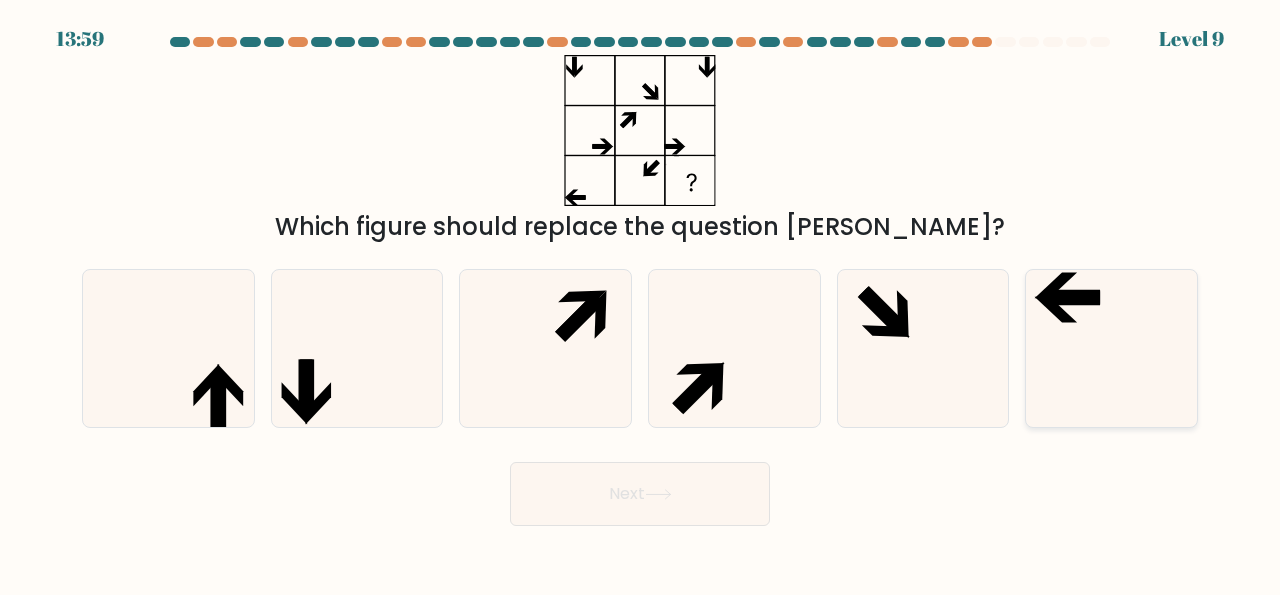 click 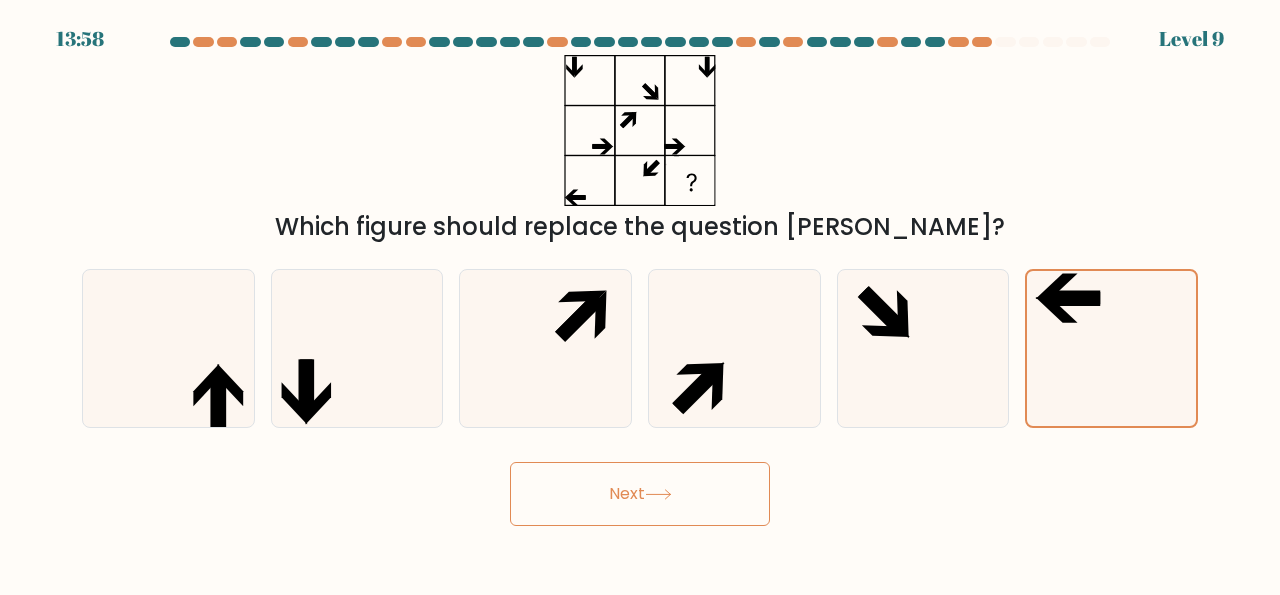 click on "Next" at bounding box center [640, 494] 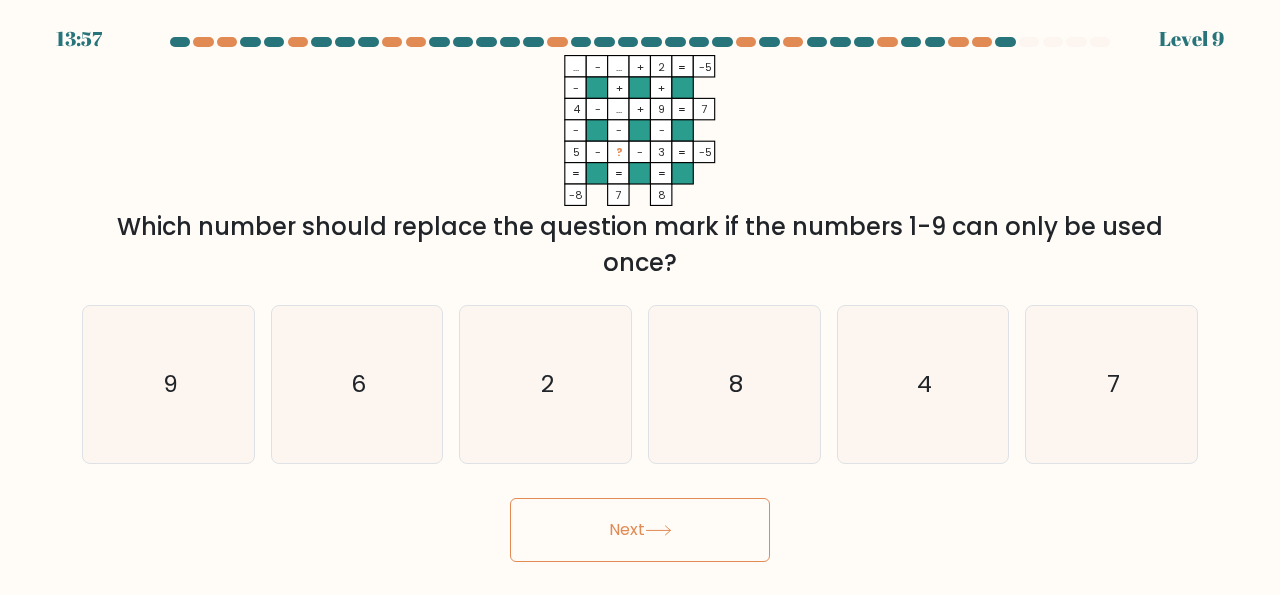click at bounding box center (640, 299) 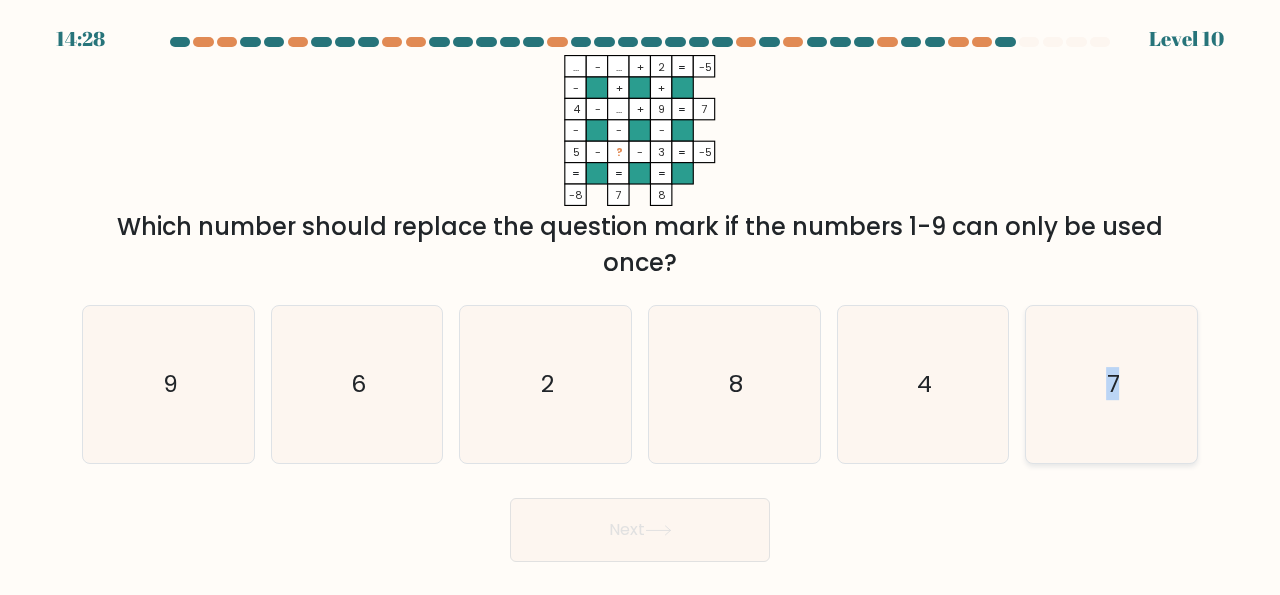 click on "7" 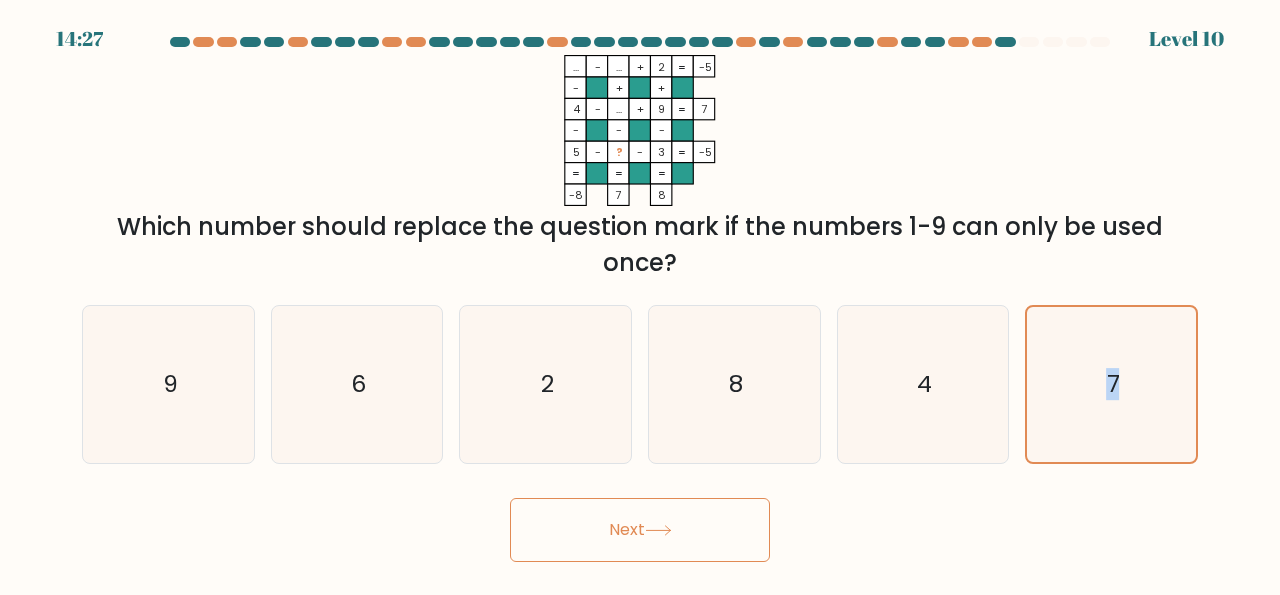 click on "Next" at bounding box center [640, 530] 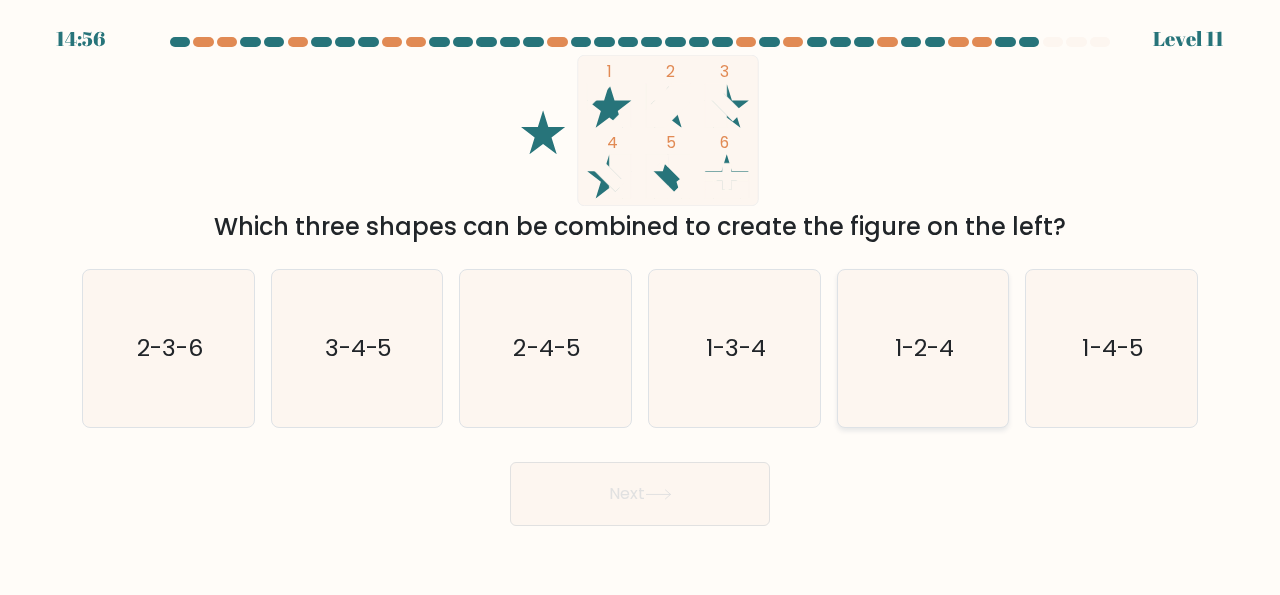 click on "1-2-4" 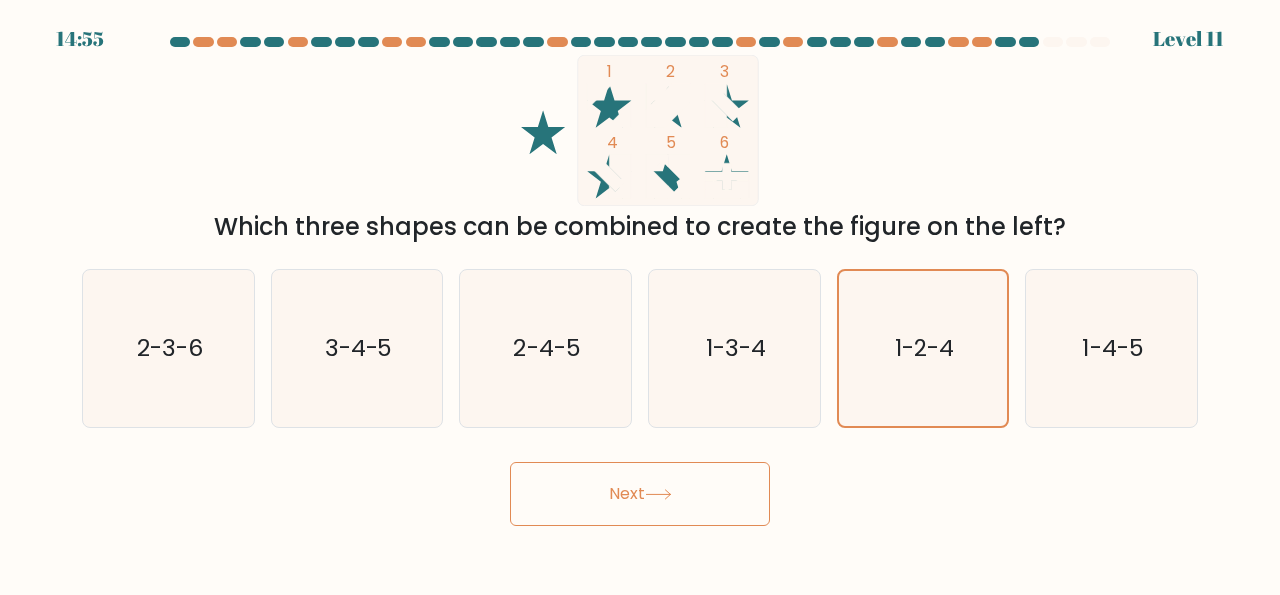 click on "Next" at bounding box center (640, 494) 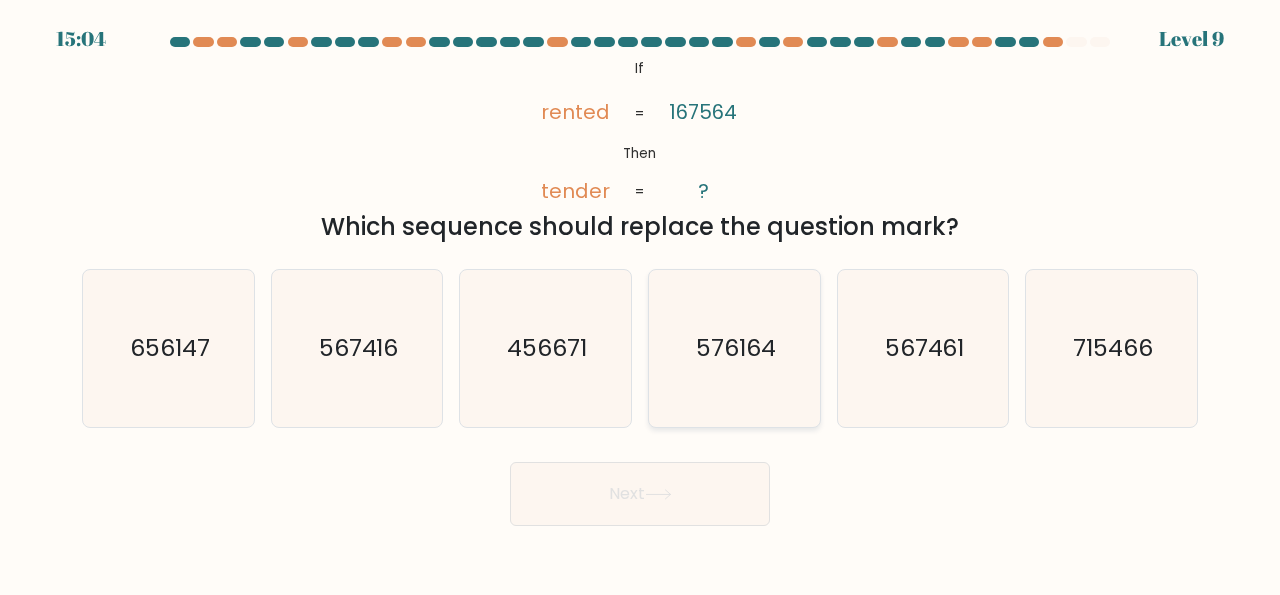 click on "576164" 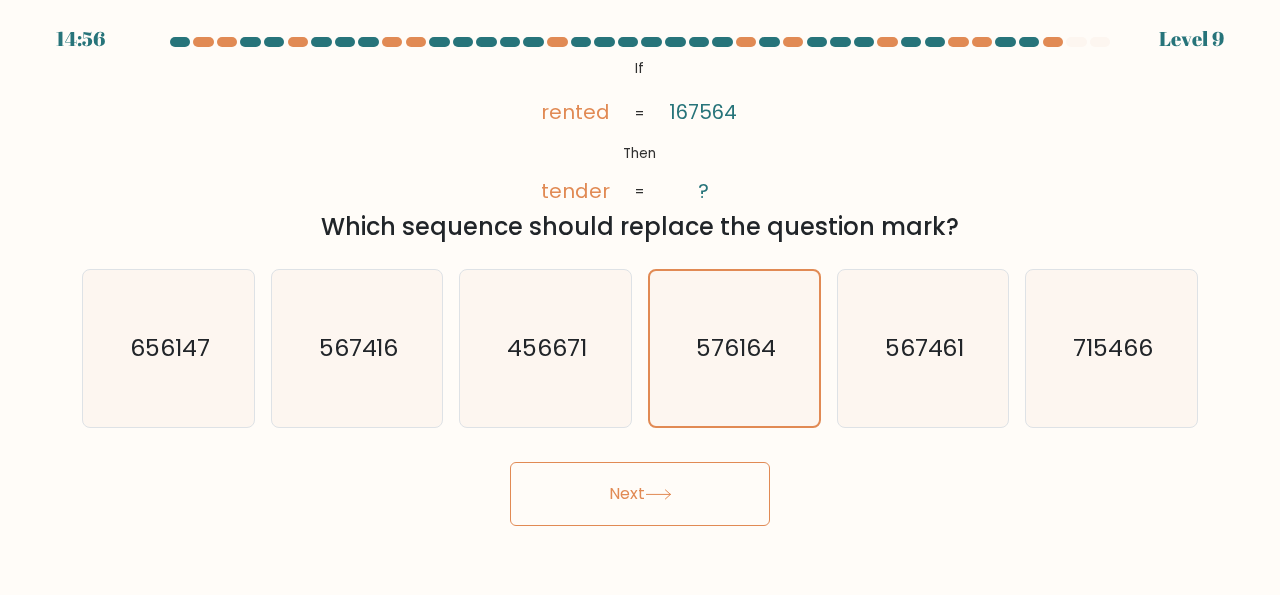 click on "Next" at bounding box center (640, 494) 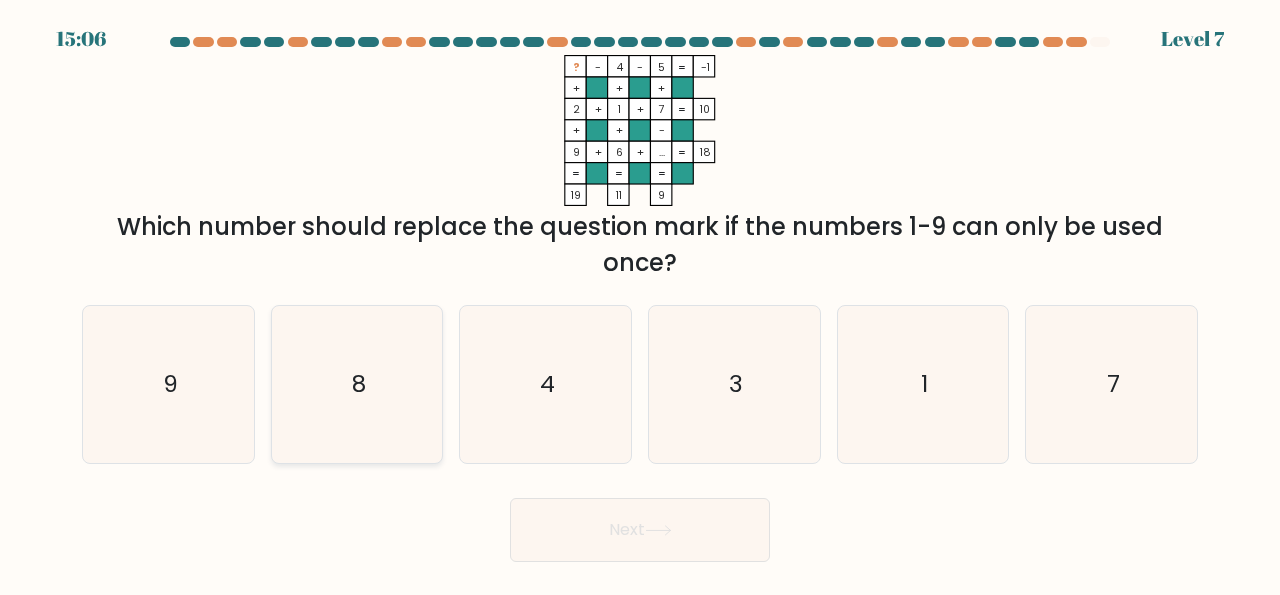 click on "8" 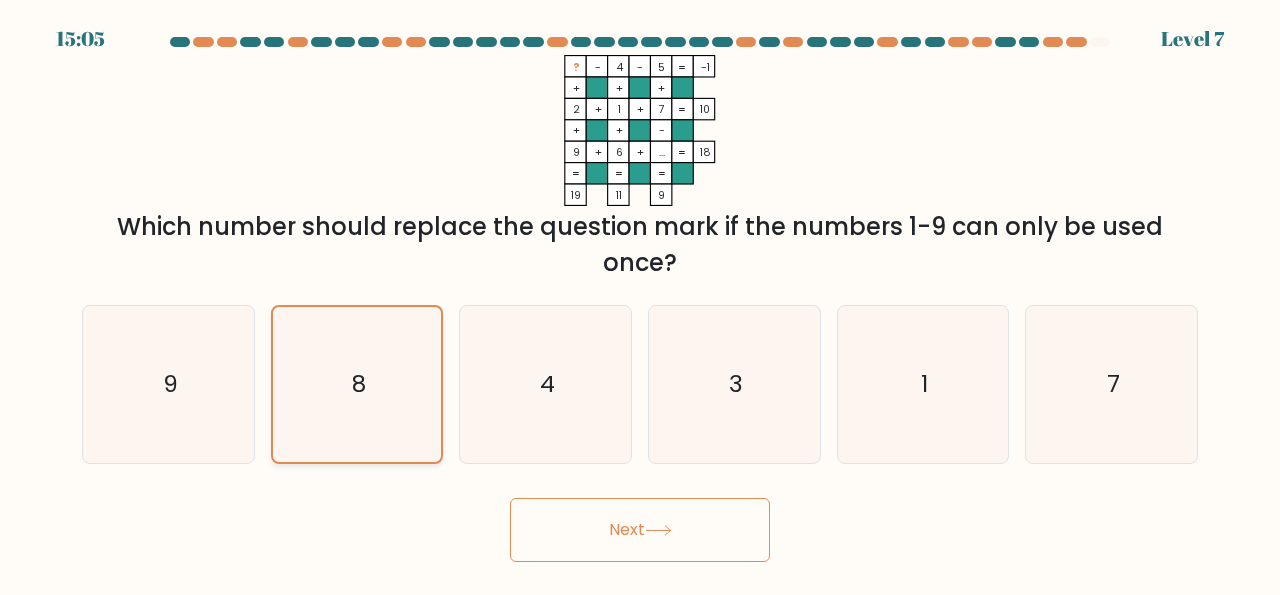 click on "Next" at bounding box center [640, 530] 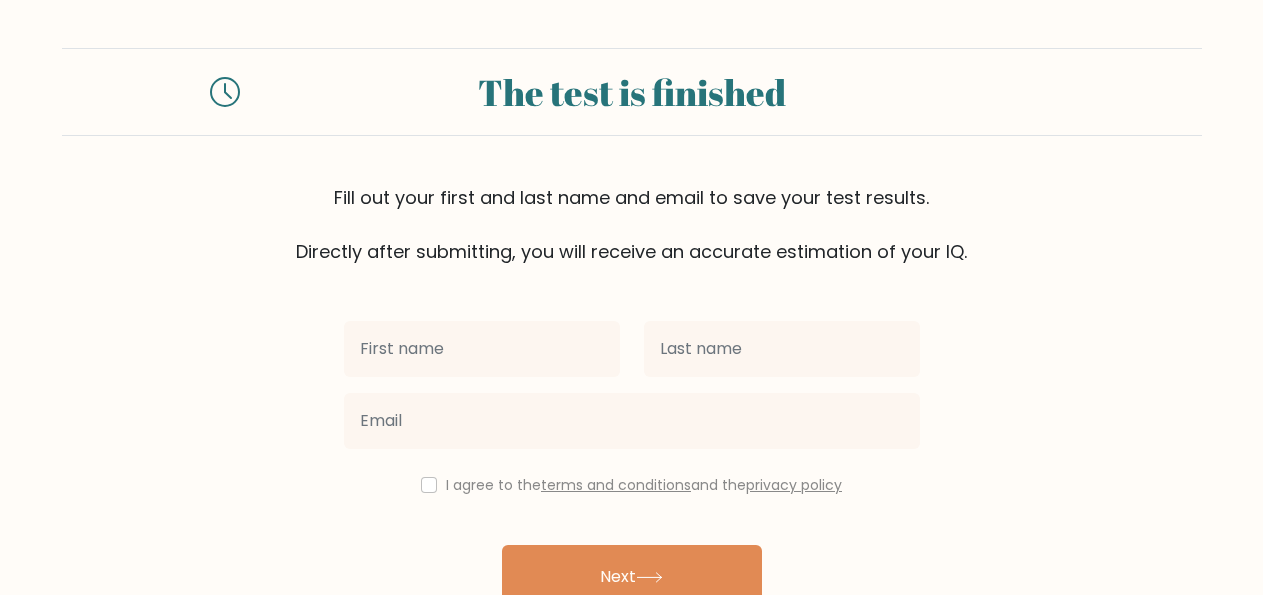 scroll, scrollTop: 0, scrollLeft: 0, axis: both 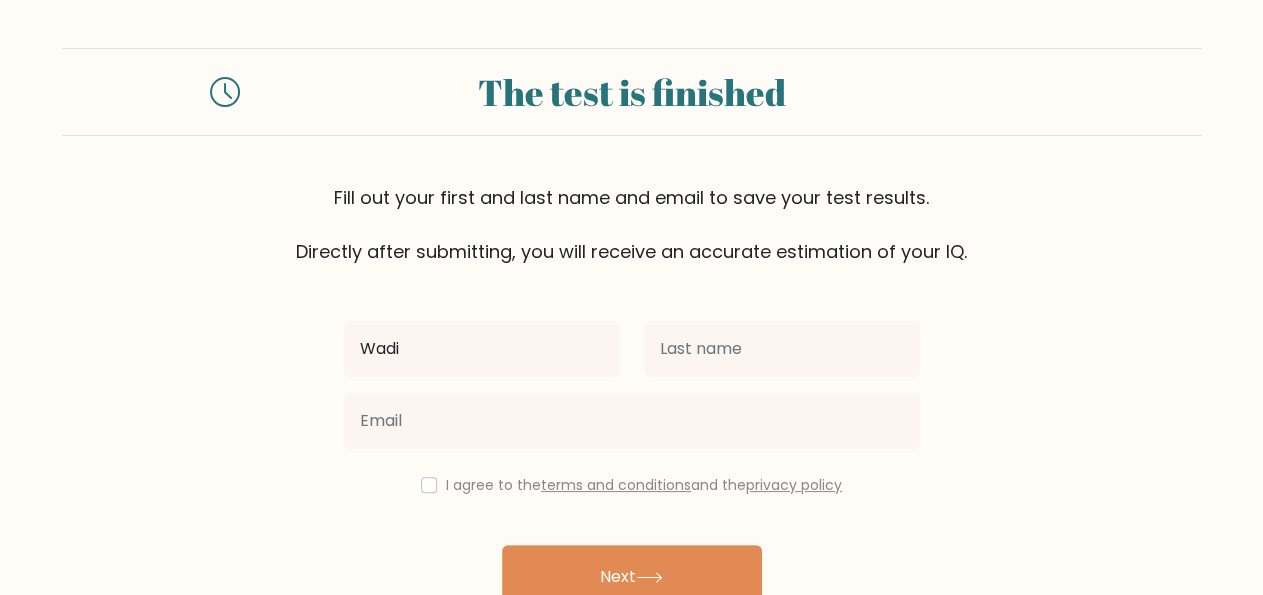 type on "Wadi" 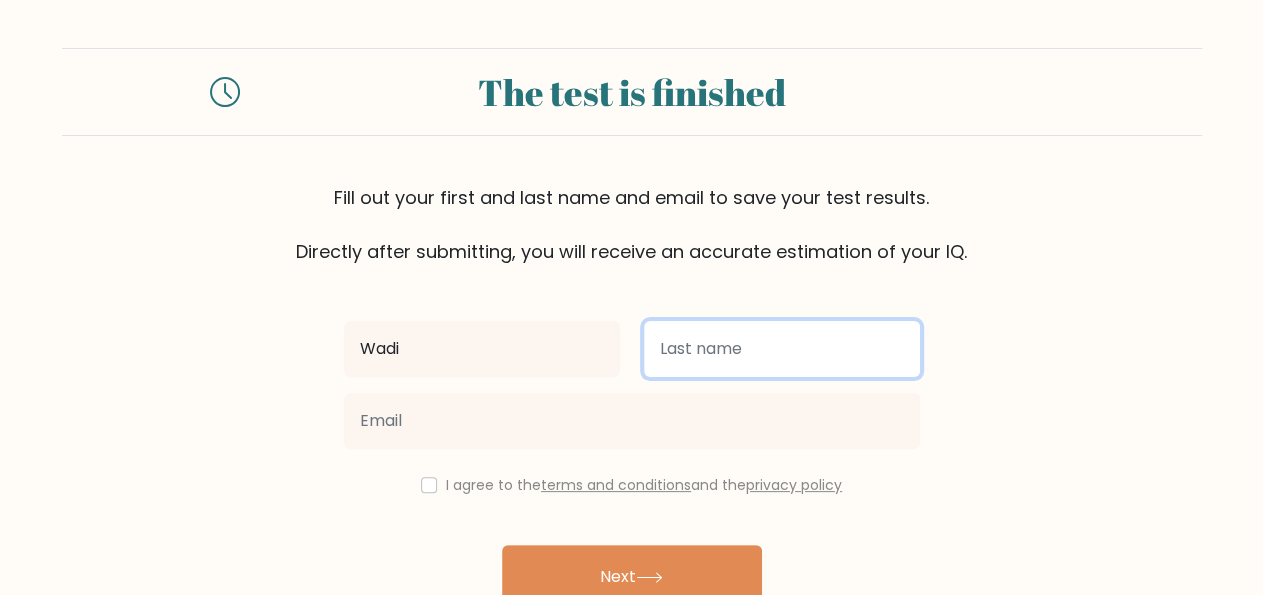 click at bounding box center [782, 349] 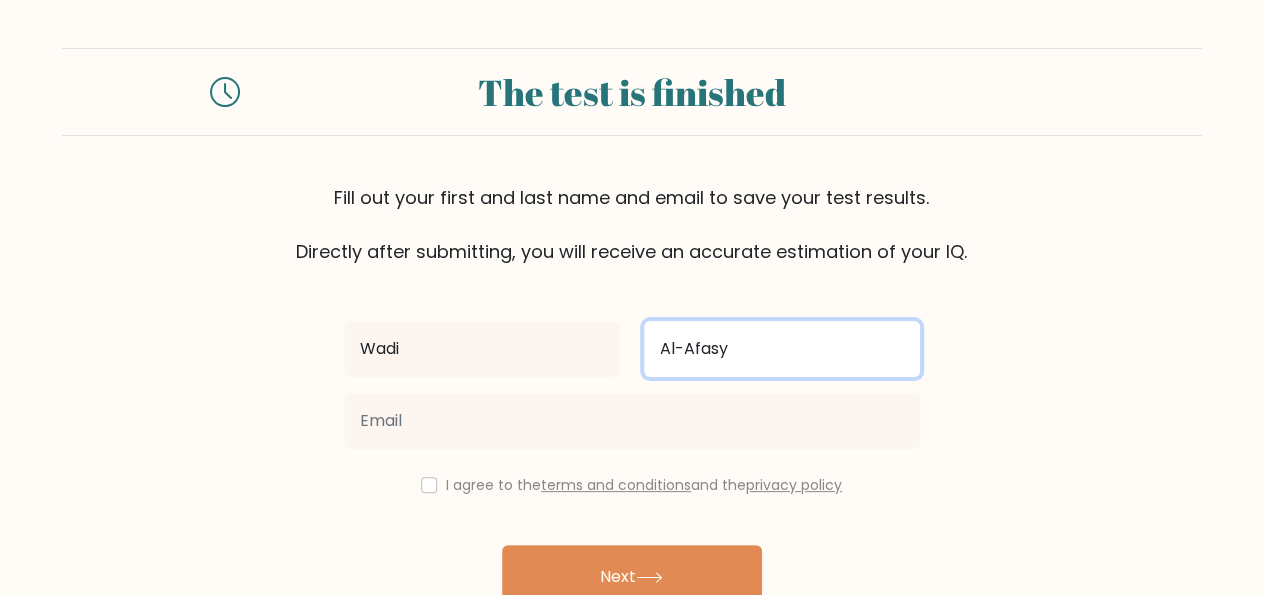 type on "Al-Afasy" 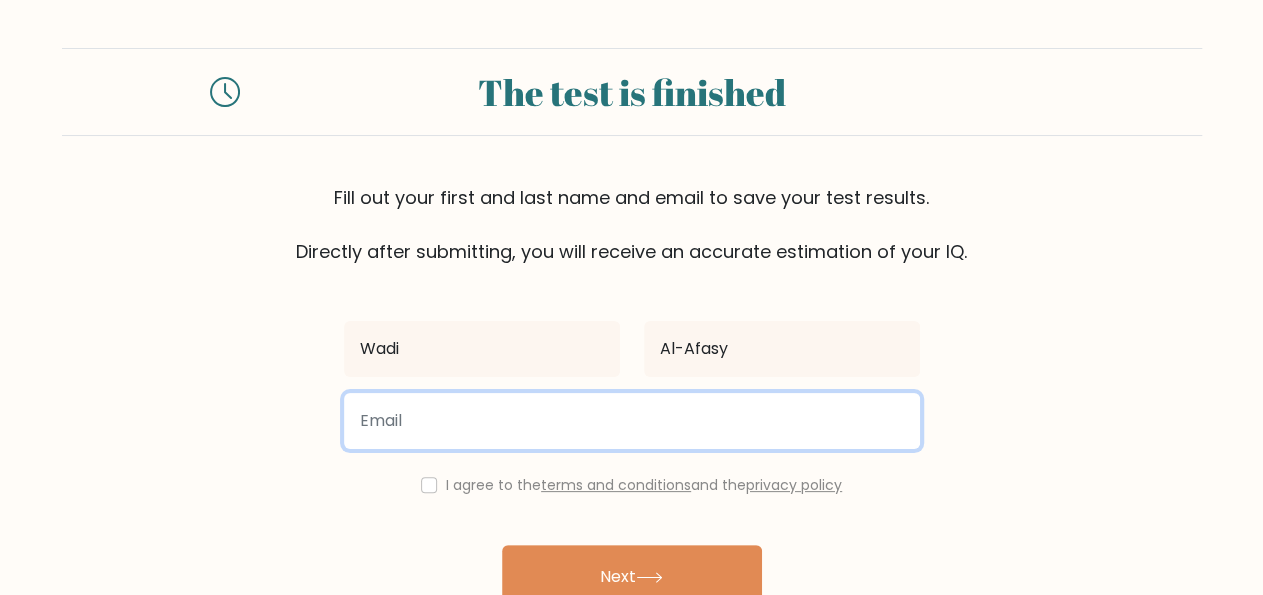 click at bounding box center (632, 421) 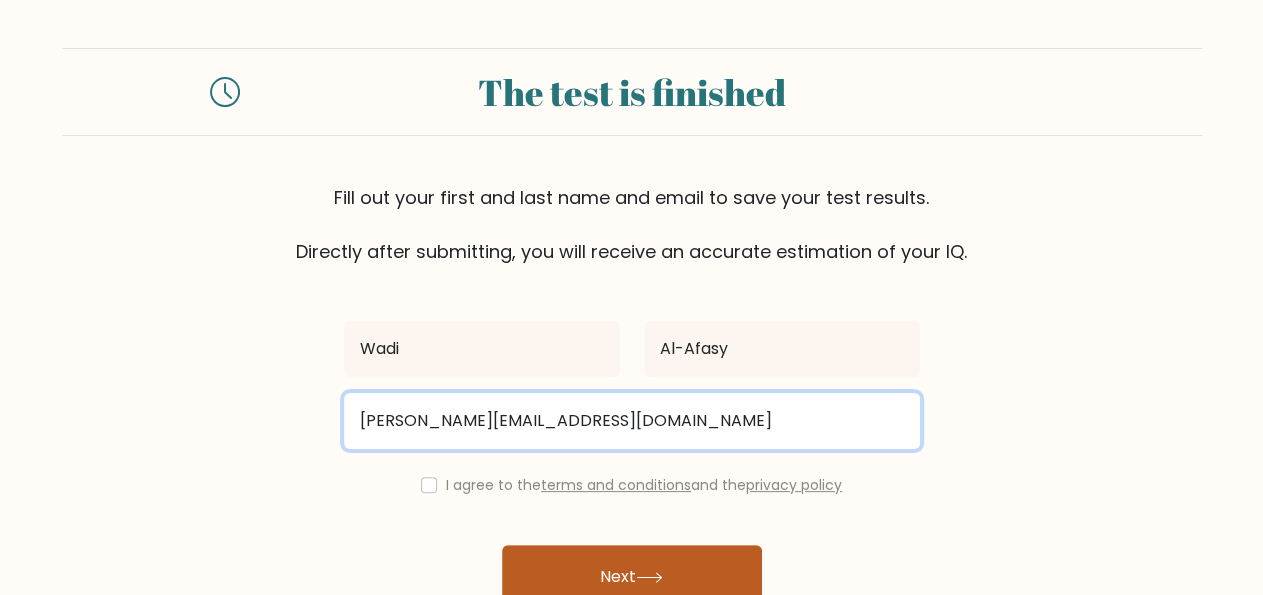 type on "gabrielo@bytonf.com" 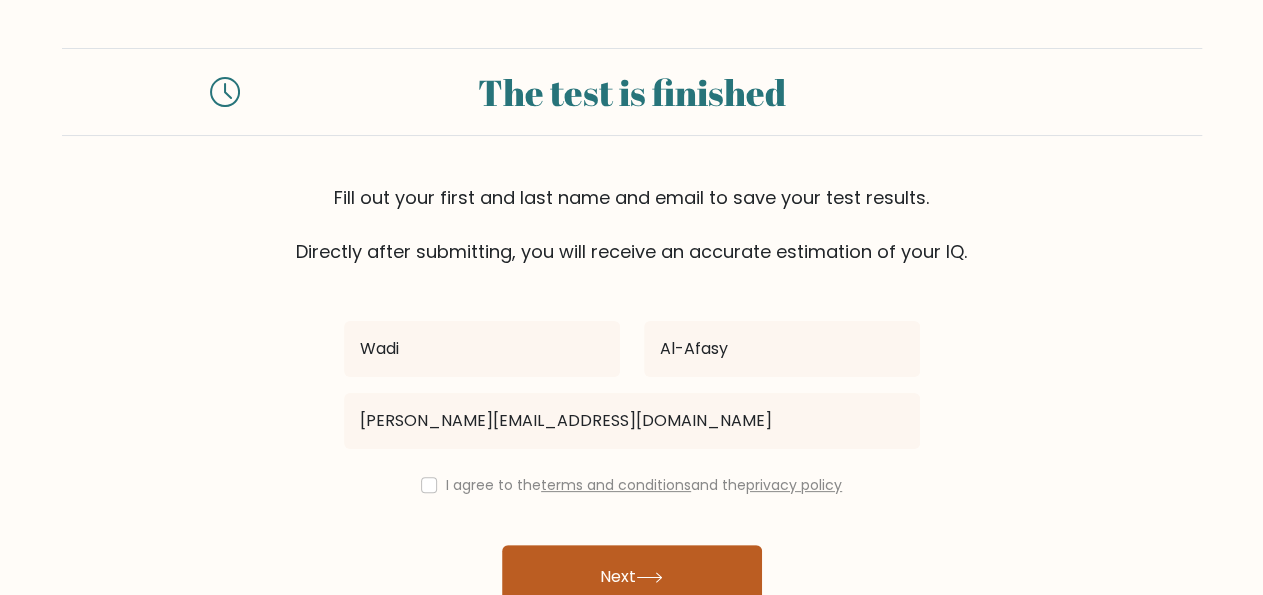 click on "Next" at bounding box center (632, 577) 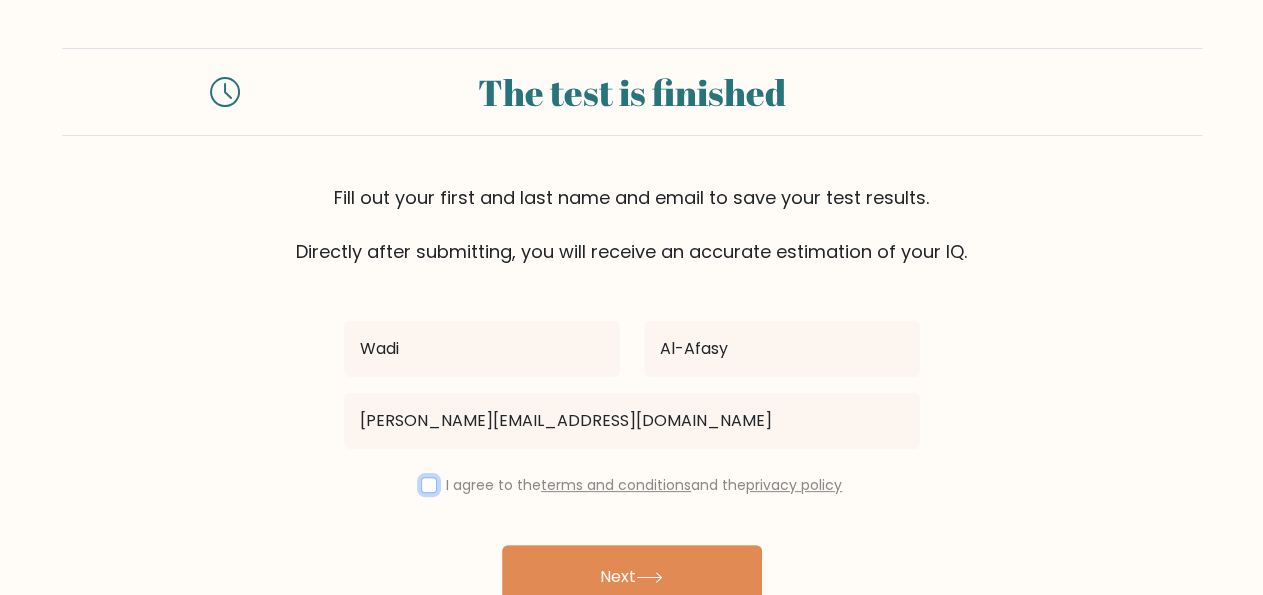 click at bounding box center [429, 485] 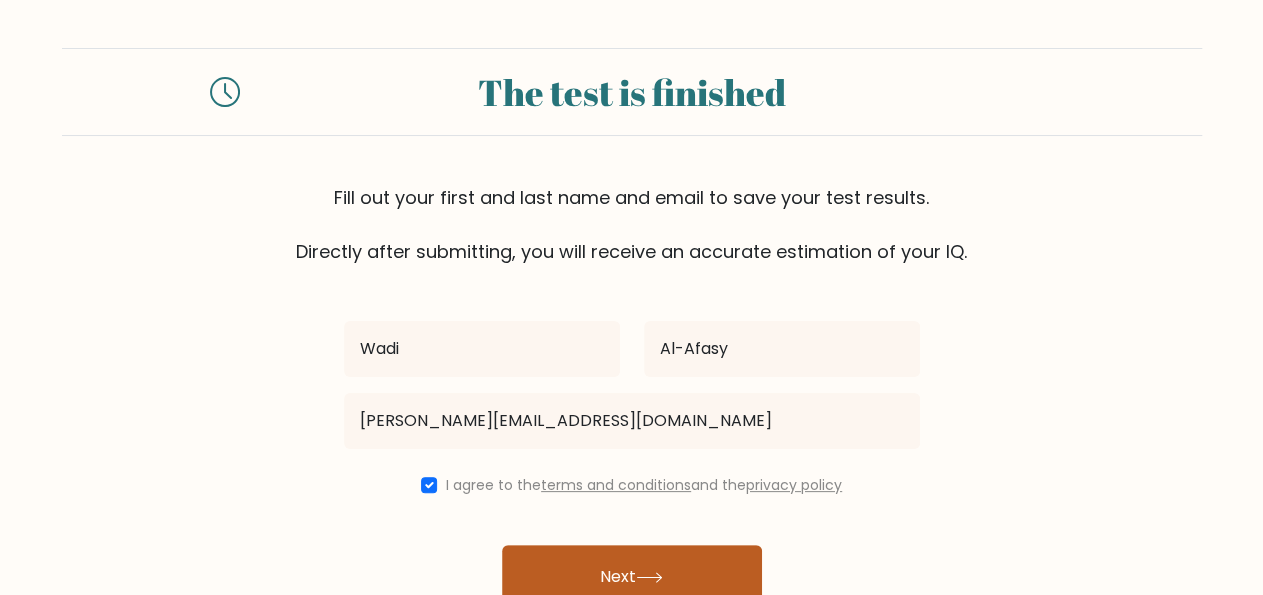 click on "Next" at bounding box center (632, 577) 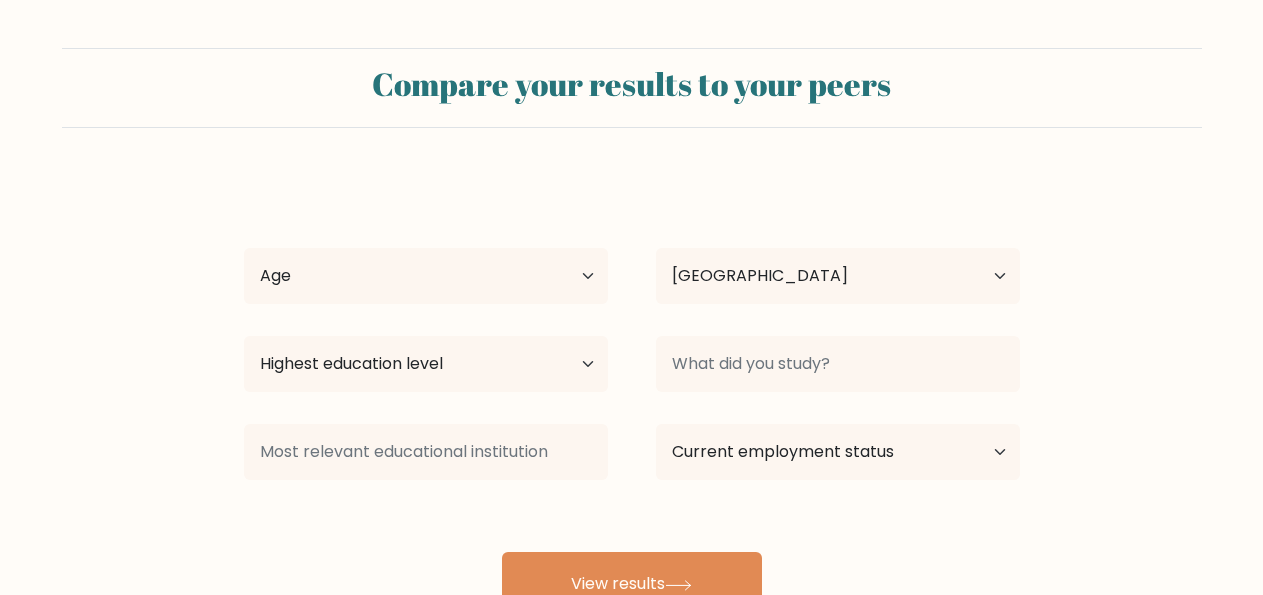 select on "MY" 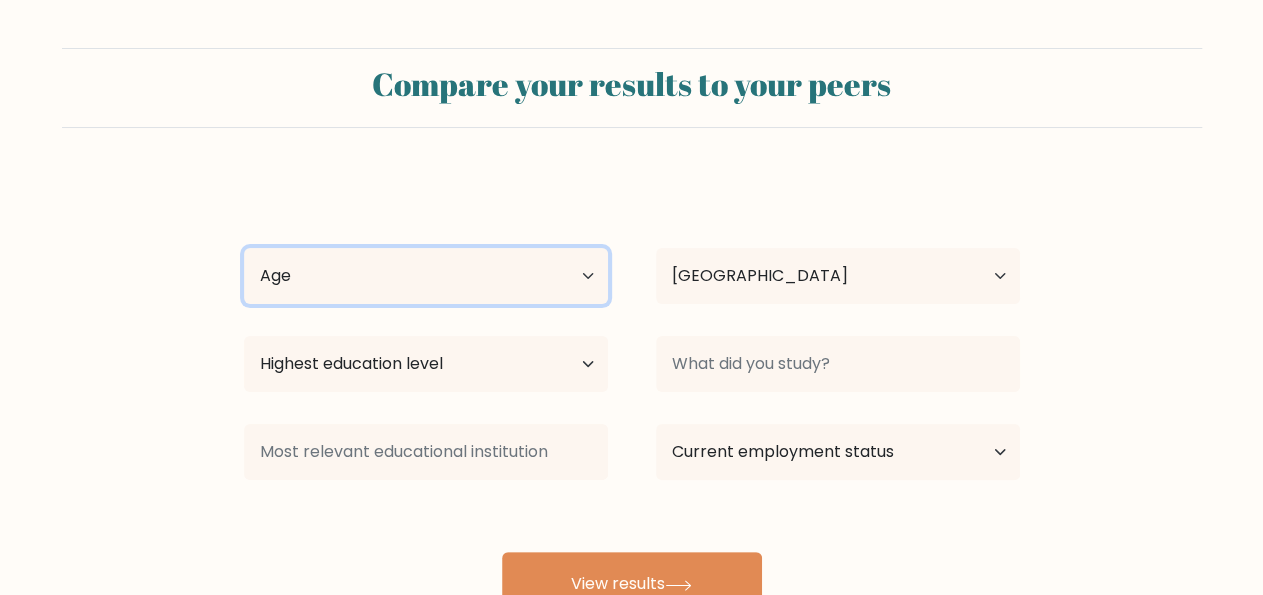 select on "min_18" 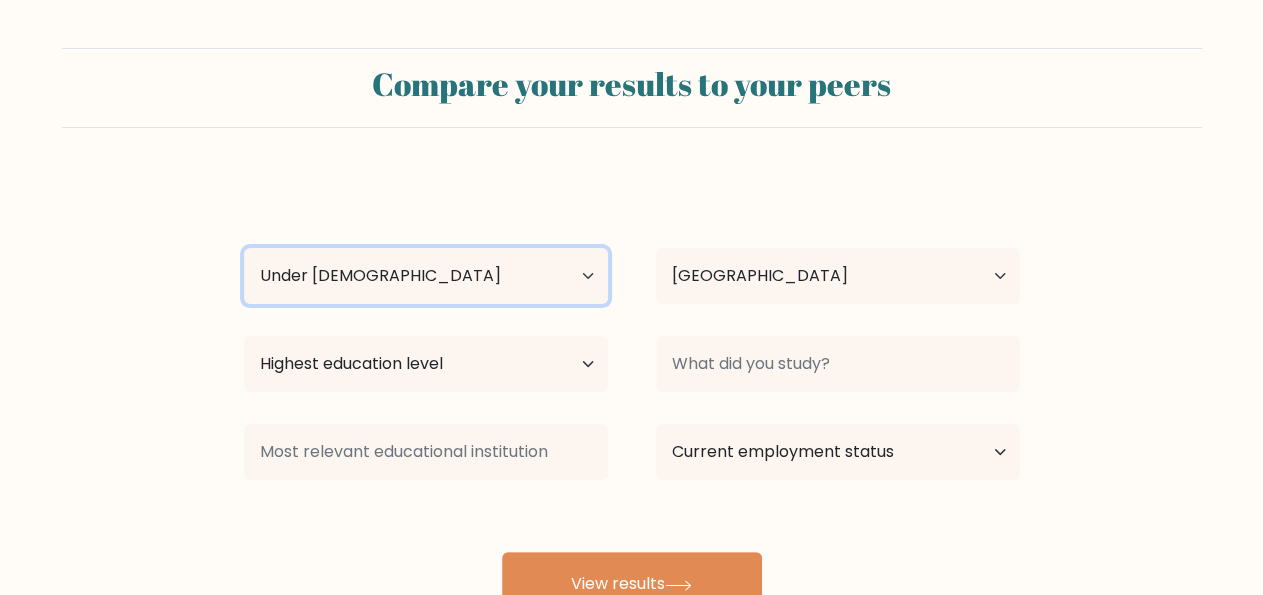 click on "Under 18 years old" at bounding box center (0, 0) 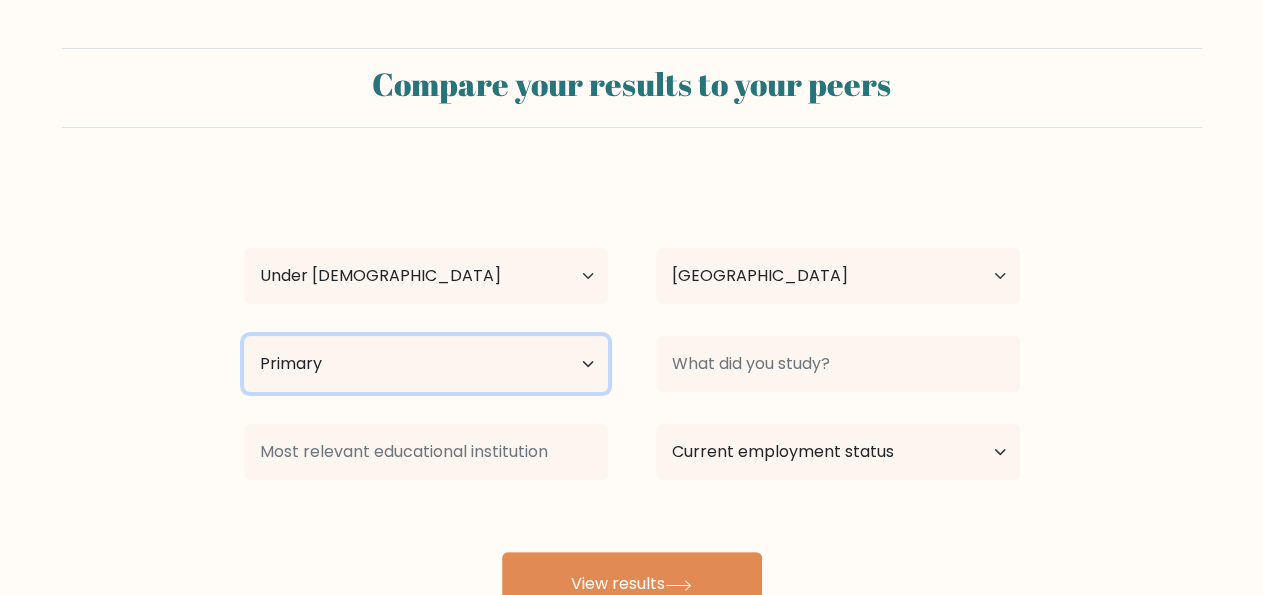click on "Primary" at bounding box center [0, 0] 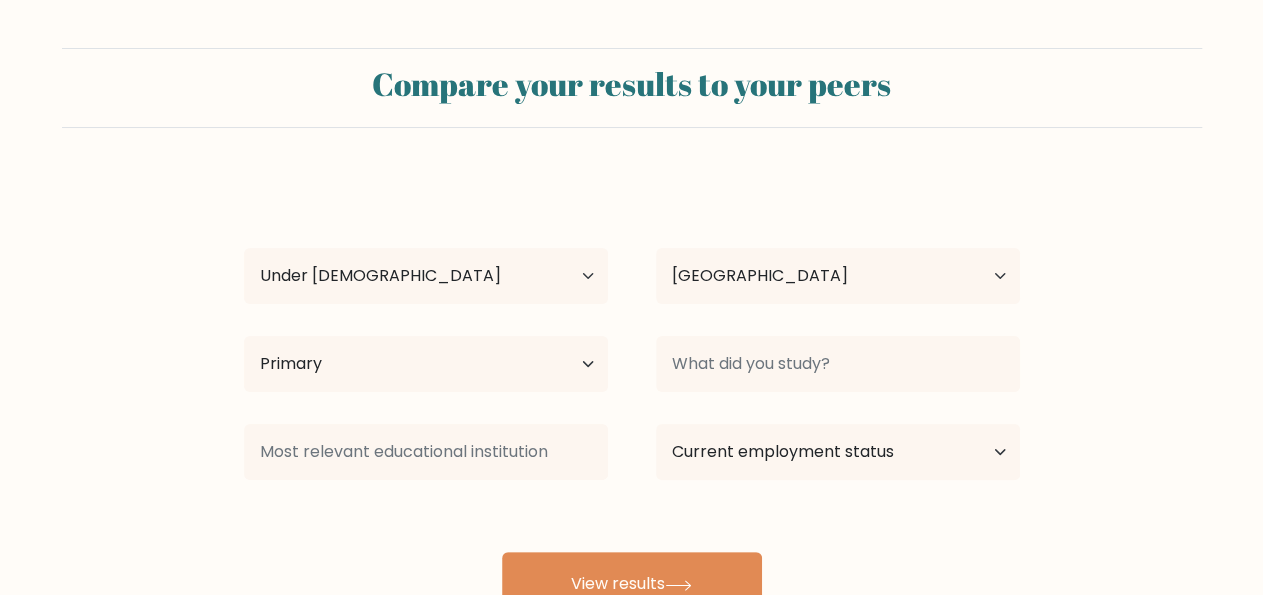 click on "Highest education level
No schooling
Primary
Lower Secondary
Upper Secondary
Occupation Specific
Bachelor's degree
Master's degree
Doctoral degree" at bounding box center [426, 364] 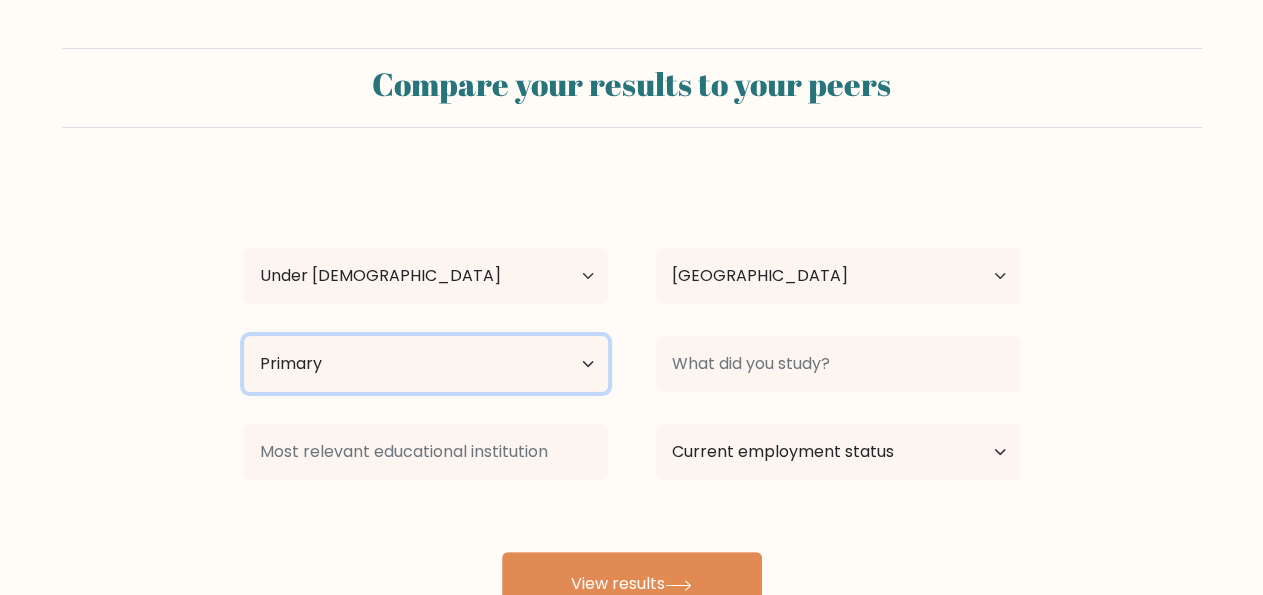 select on "lower_secondary" 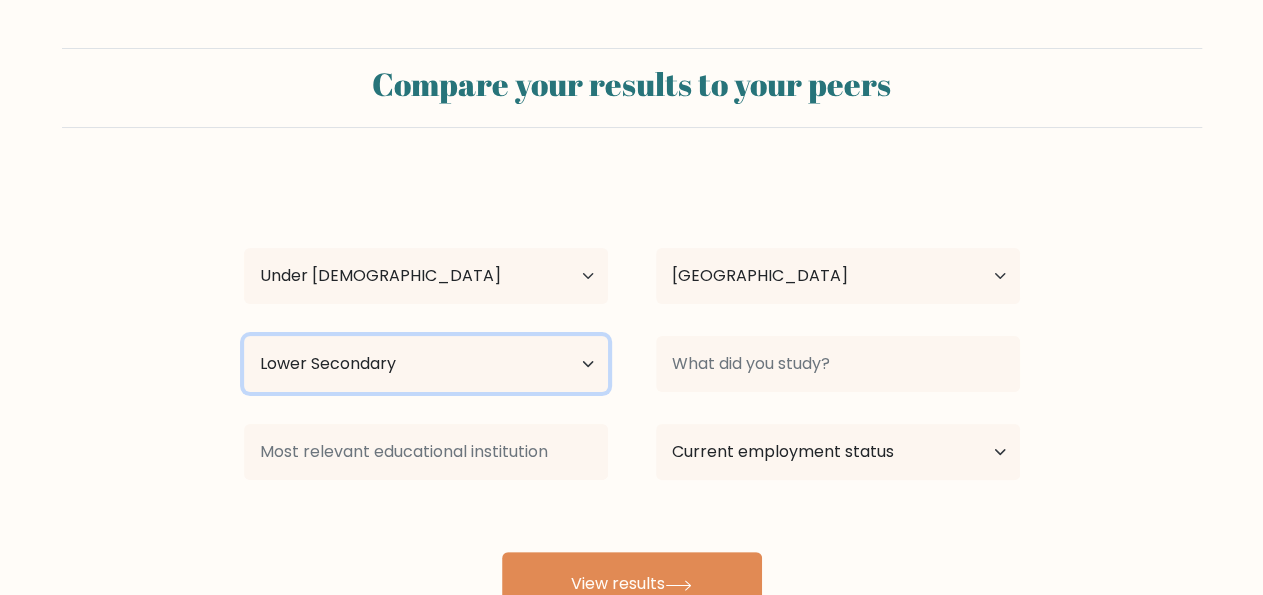 click on "Lower Secondary" at bounding box center (0, 0) 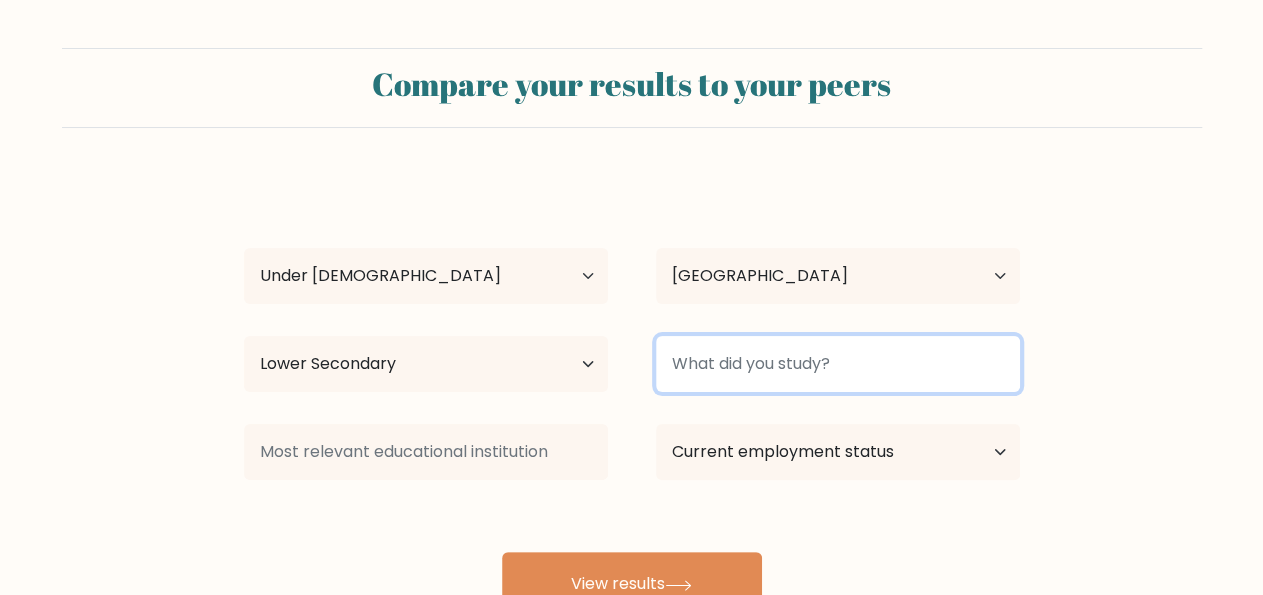 click at bounding box center (838, 364) 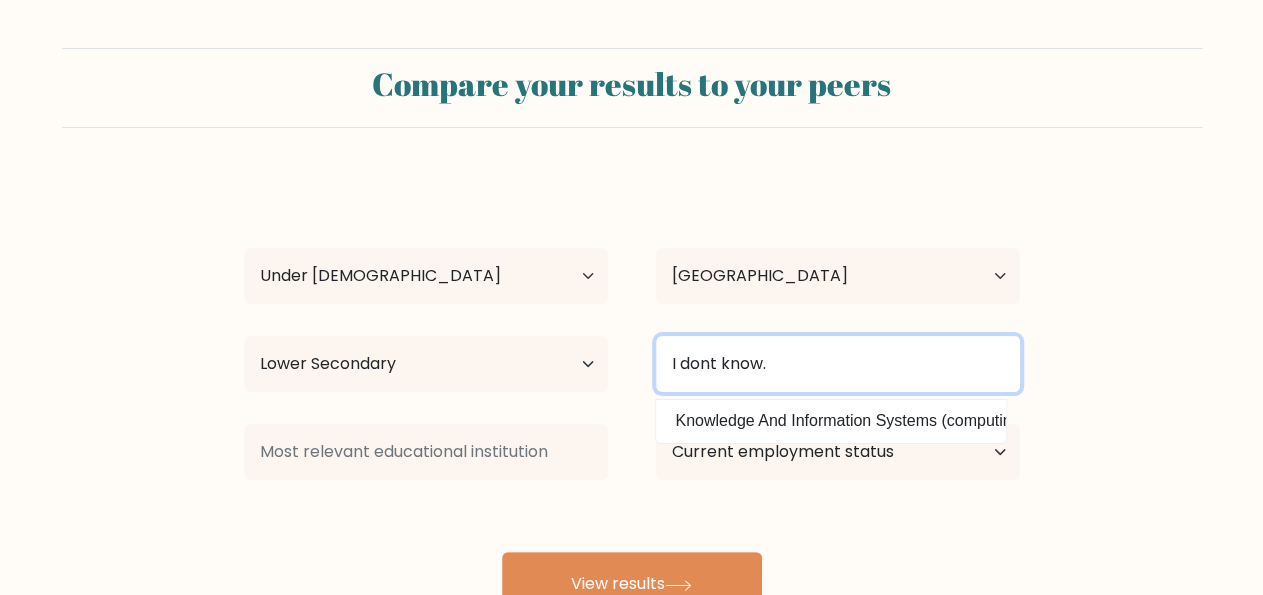 type on "I dont know." 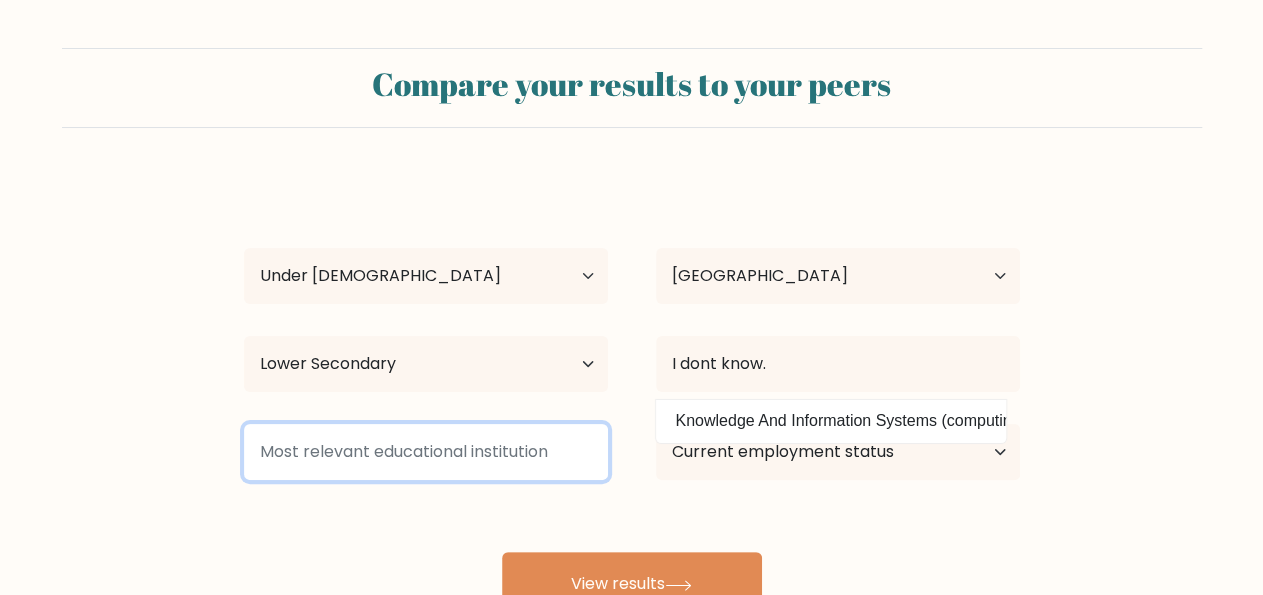 click at bounding box center [426, 452] 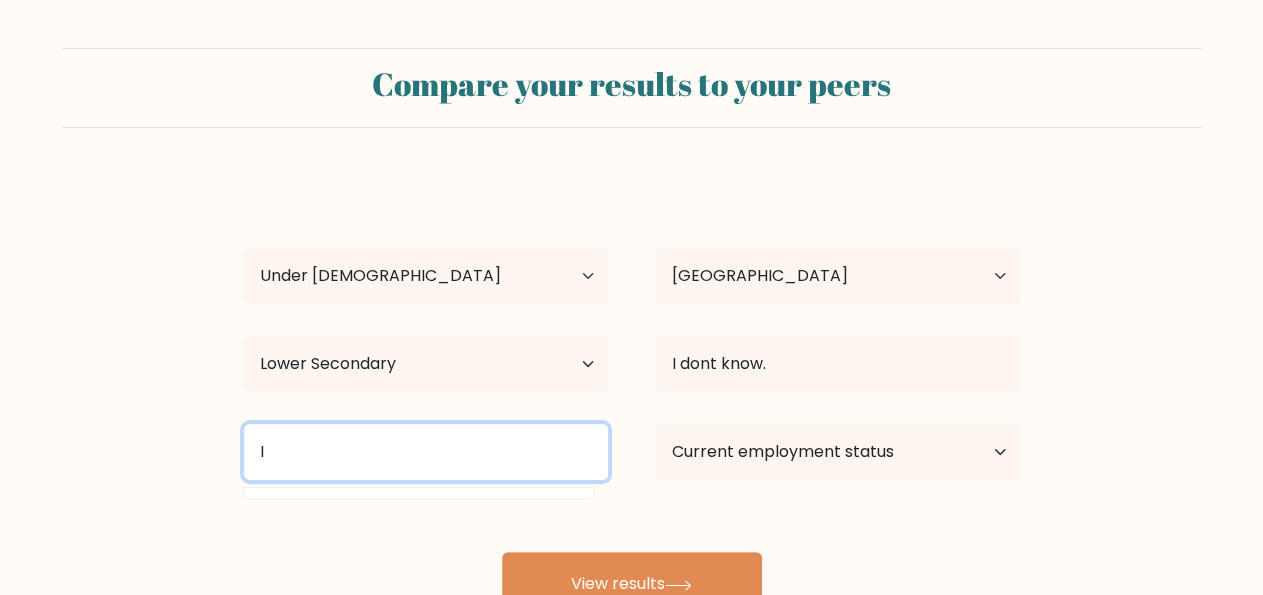 type on "I" 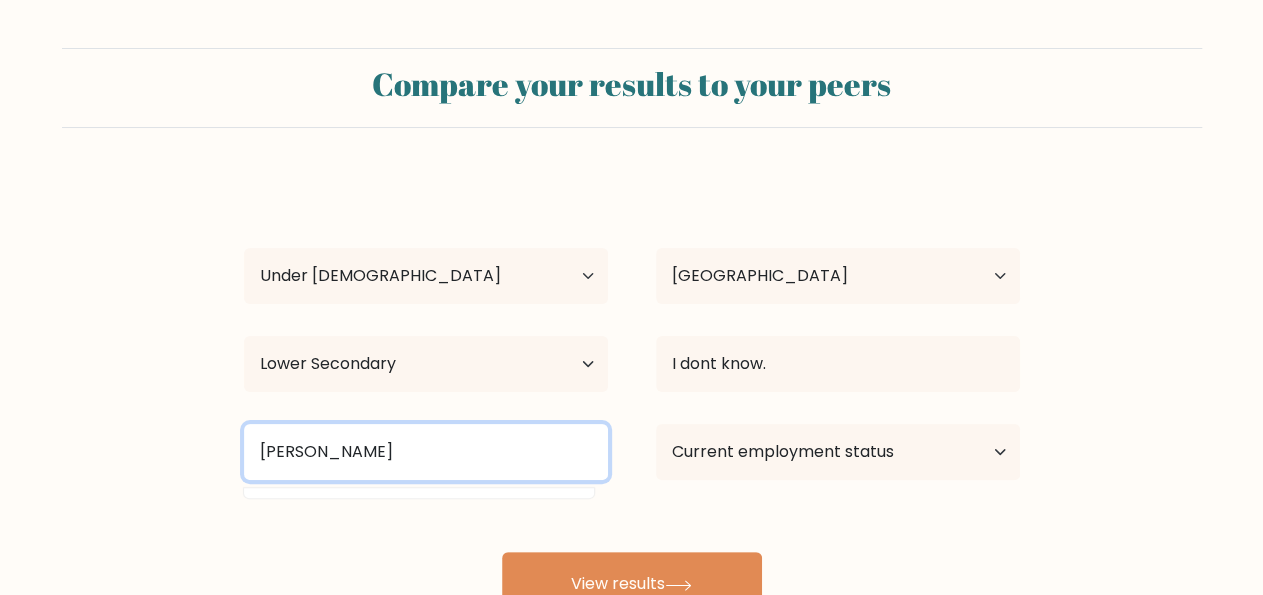 type on "SRIHAR" 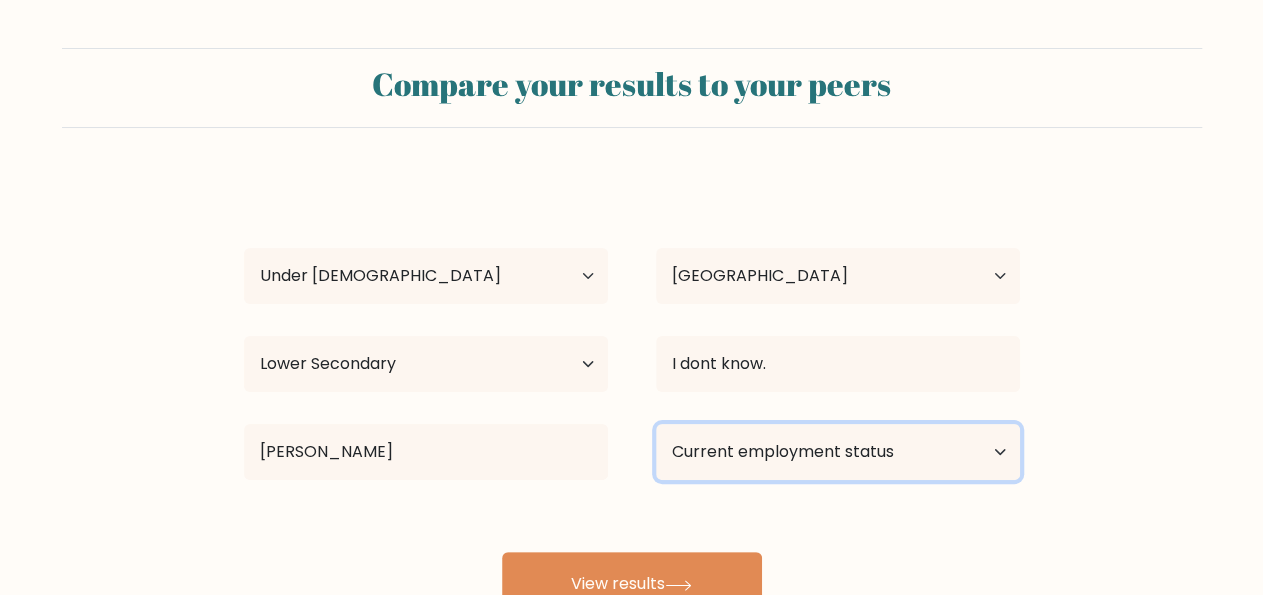 select on "student" 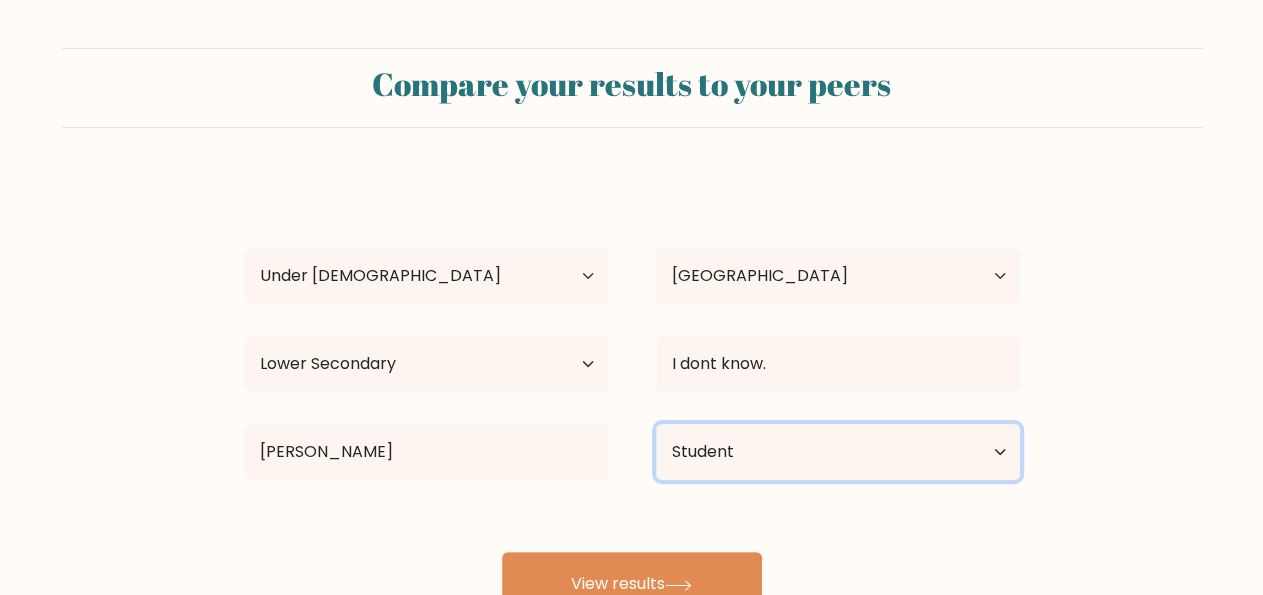 click on "Student" at bounding box center [0, 0] 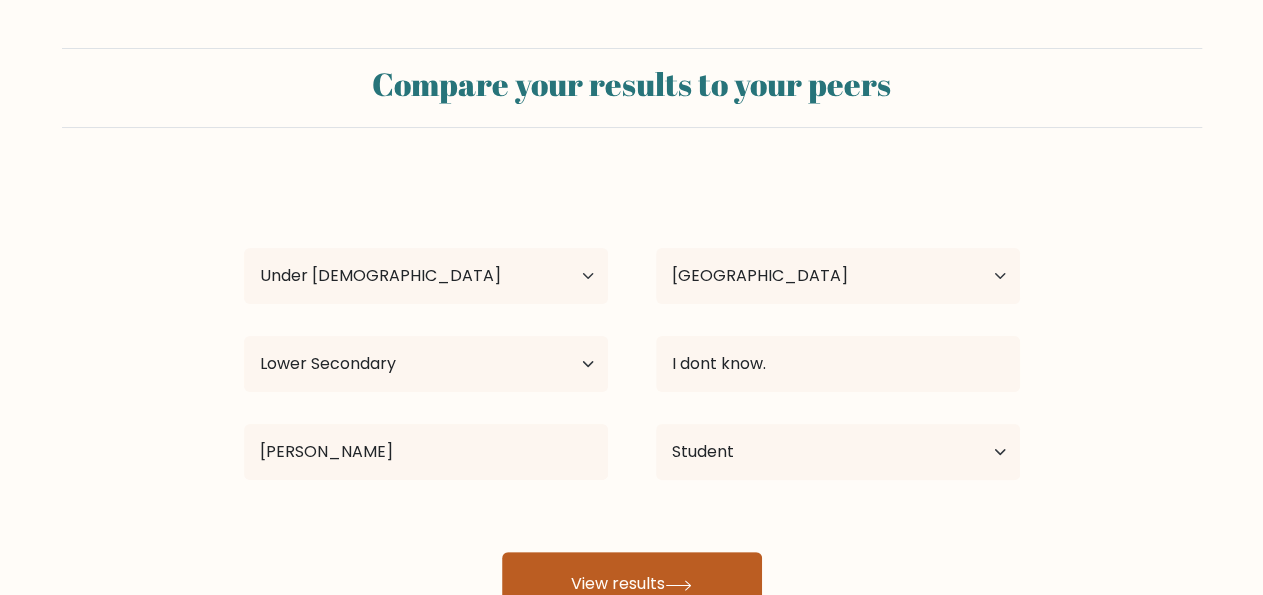 click on "View results" at bounding box center [632, 584] 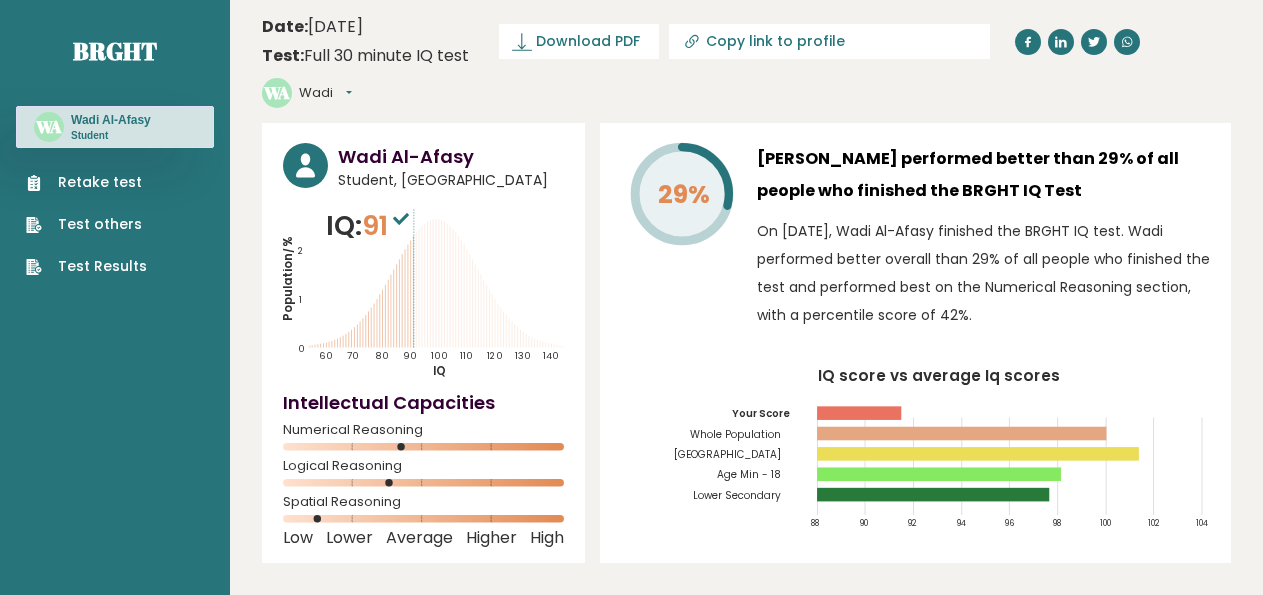 scroll, scrollTop: 0, scrollLeft: 0, axis: both 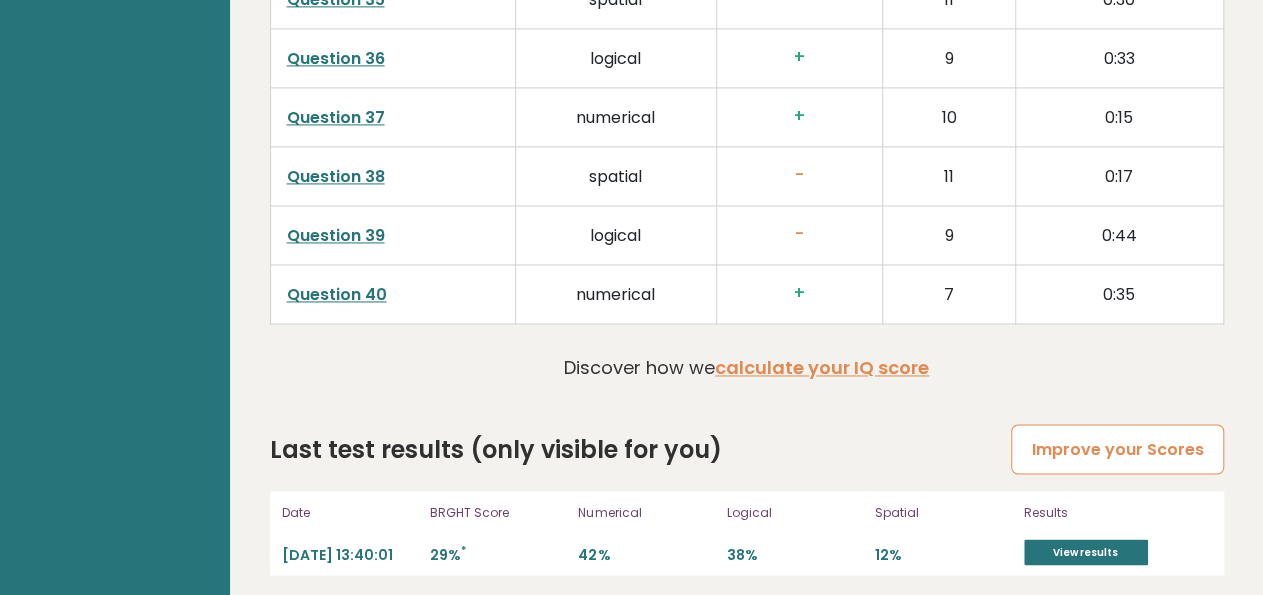 click on "Improve your Scores" at bounding box center [1117, 449] 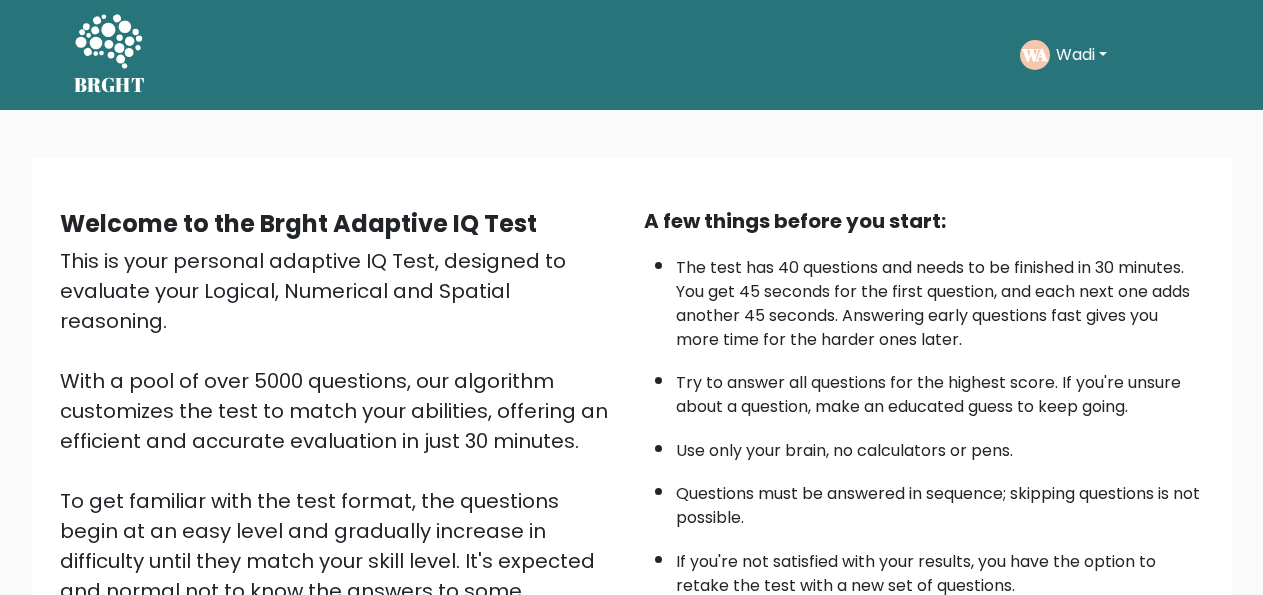 scroll, scrollTop: 0, scrollLeft: 0, axis: both 